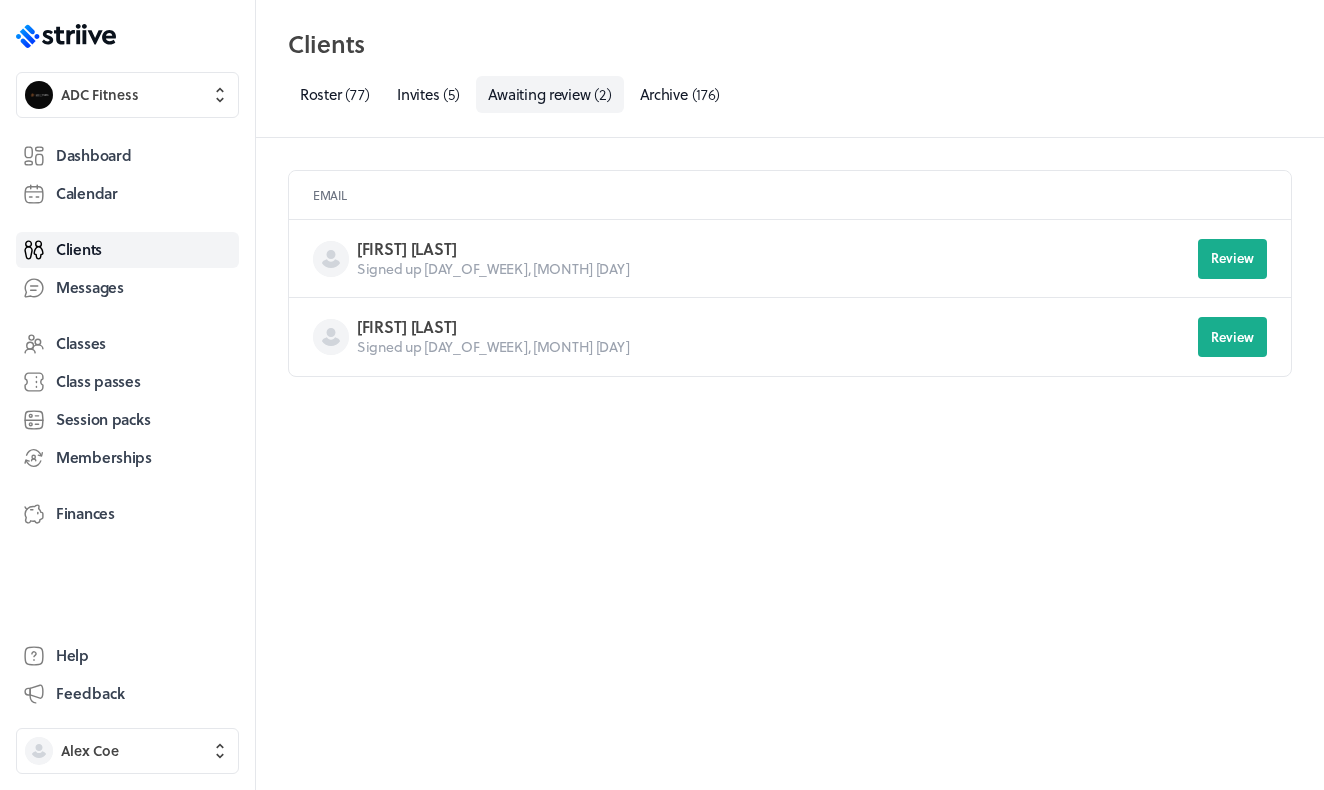 scroll, scrollTop: 0, scrollLeft: 0, axis: both 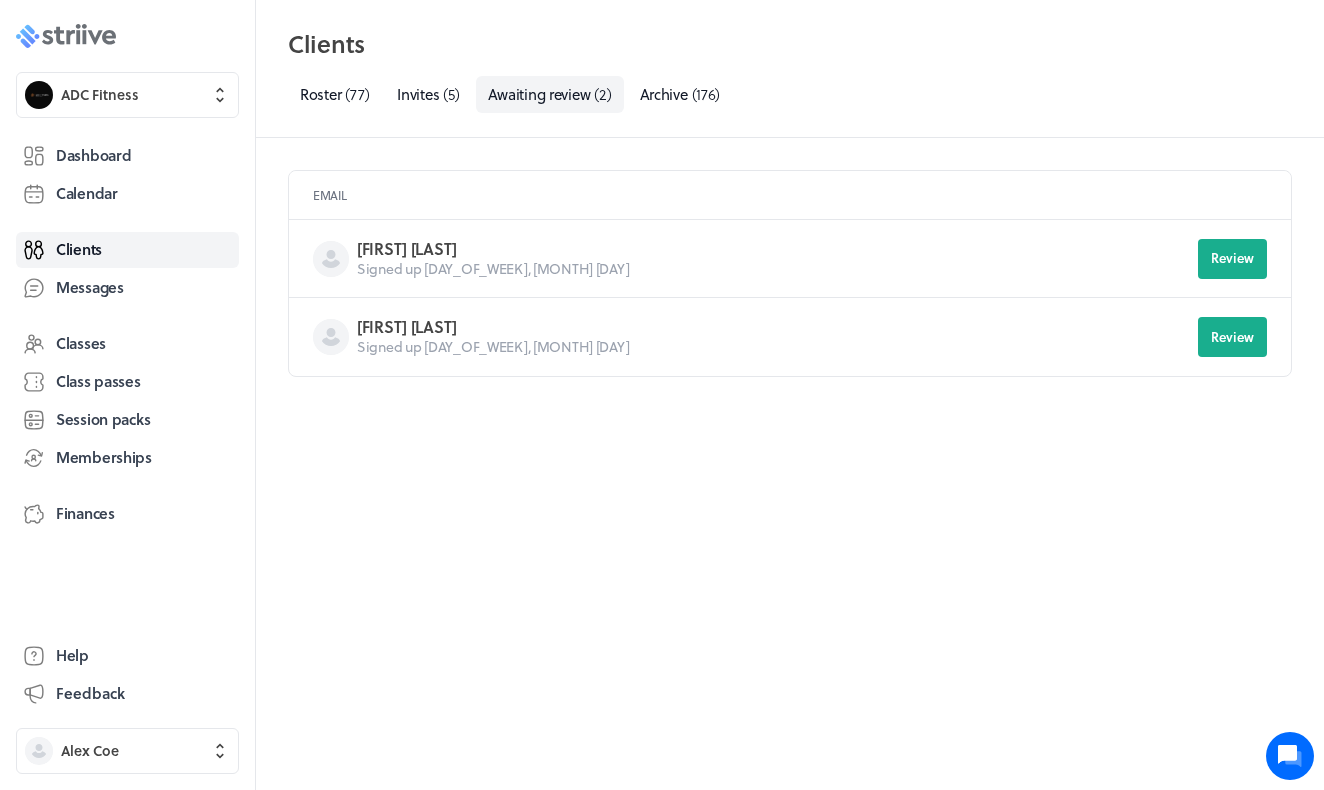 click 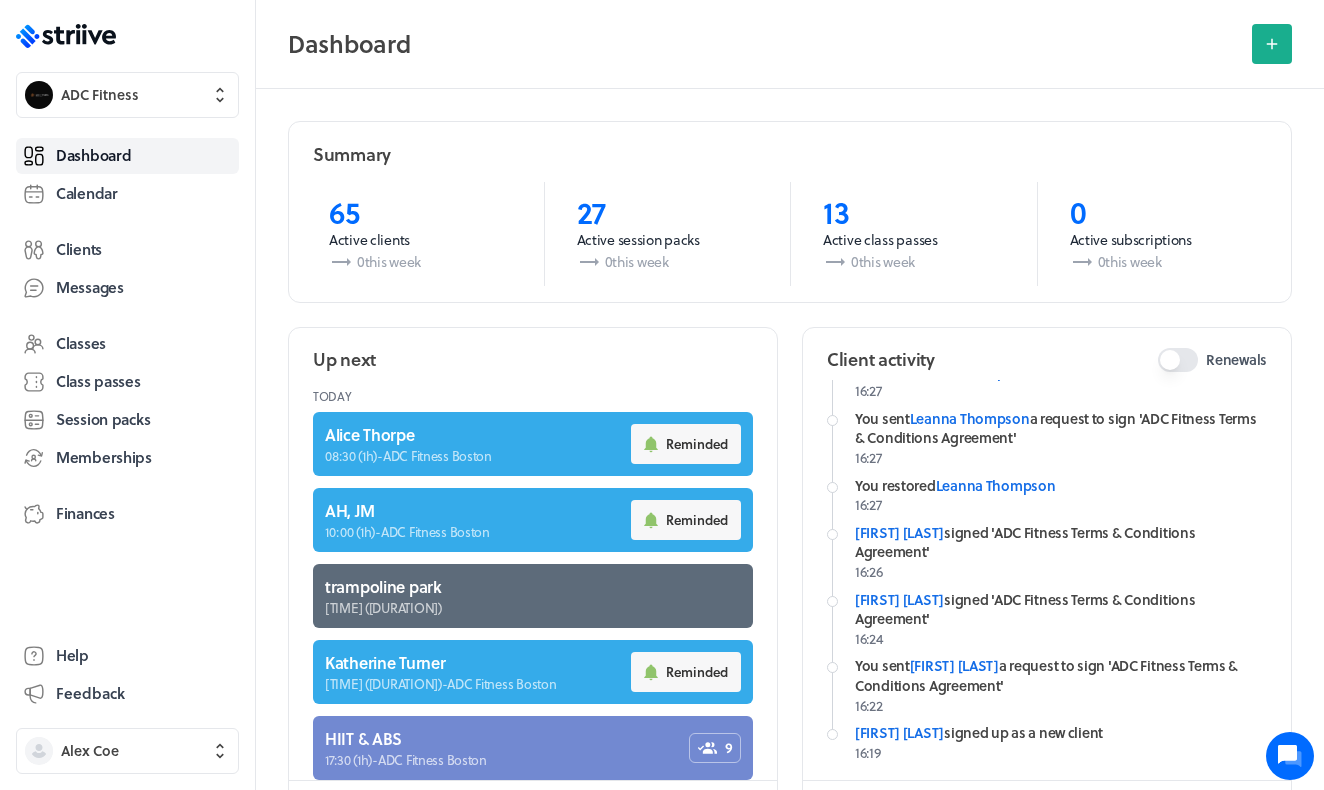 scroll, scrollTop: 465, scrollLeft: 0, axis: vertical 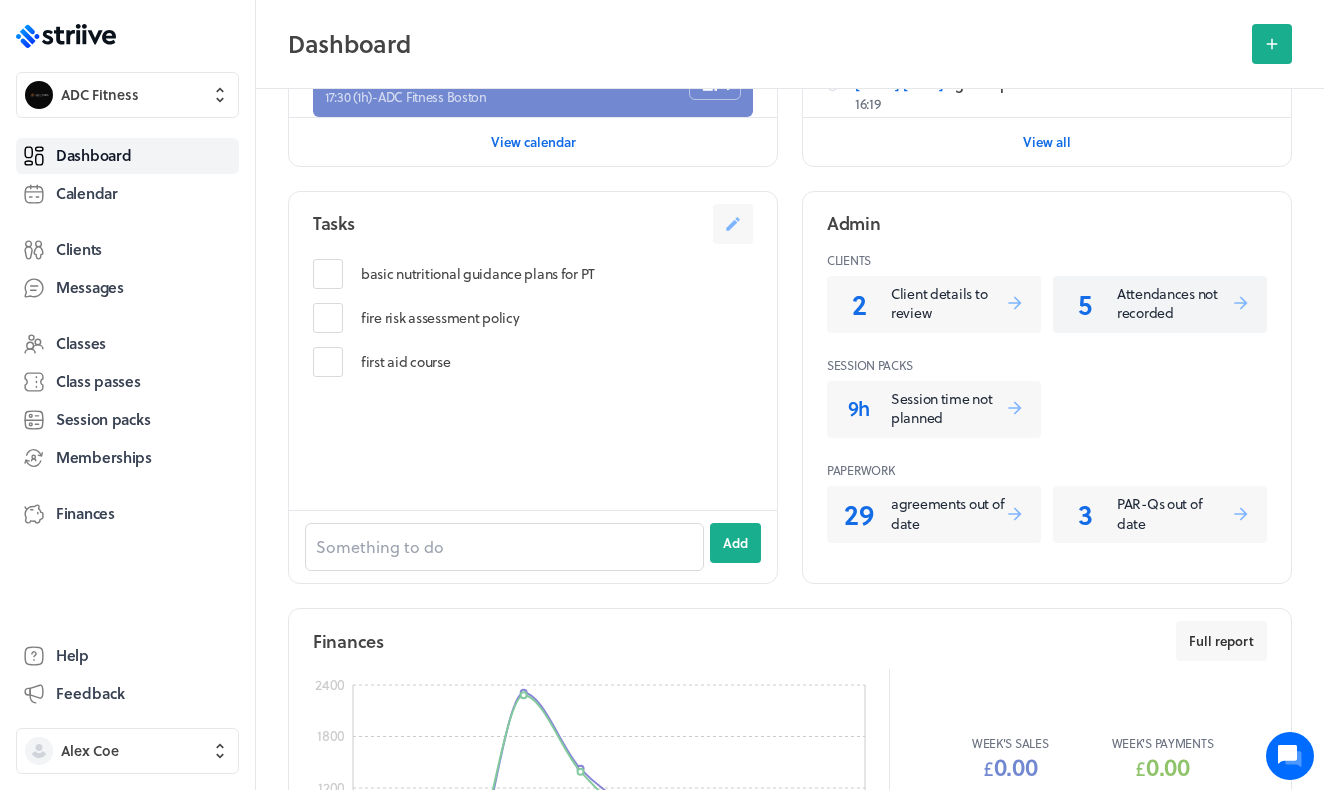 click on "Attendances not recorded" at bounding box center [1174, 303] 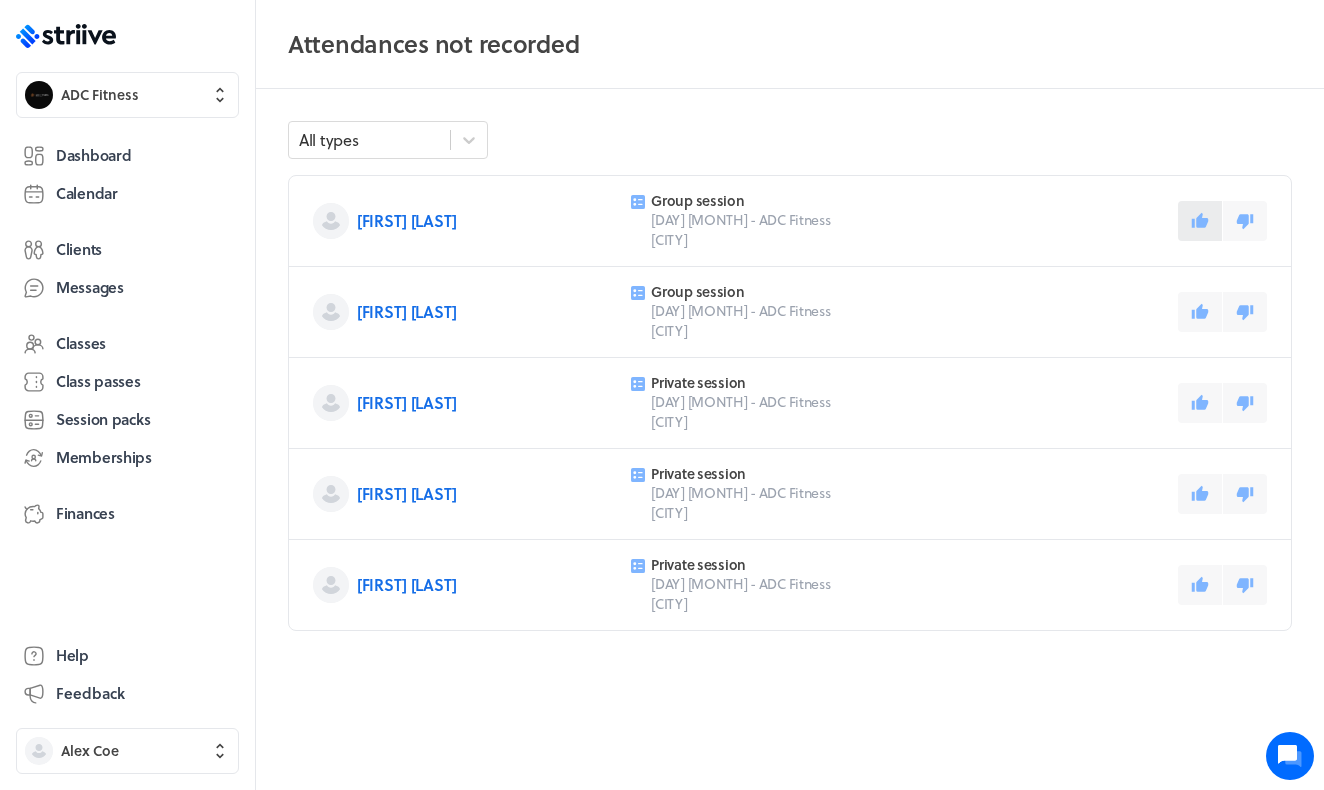 click 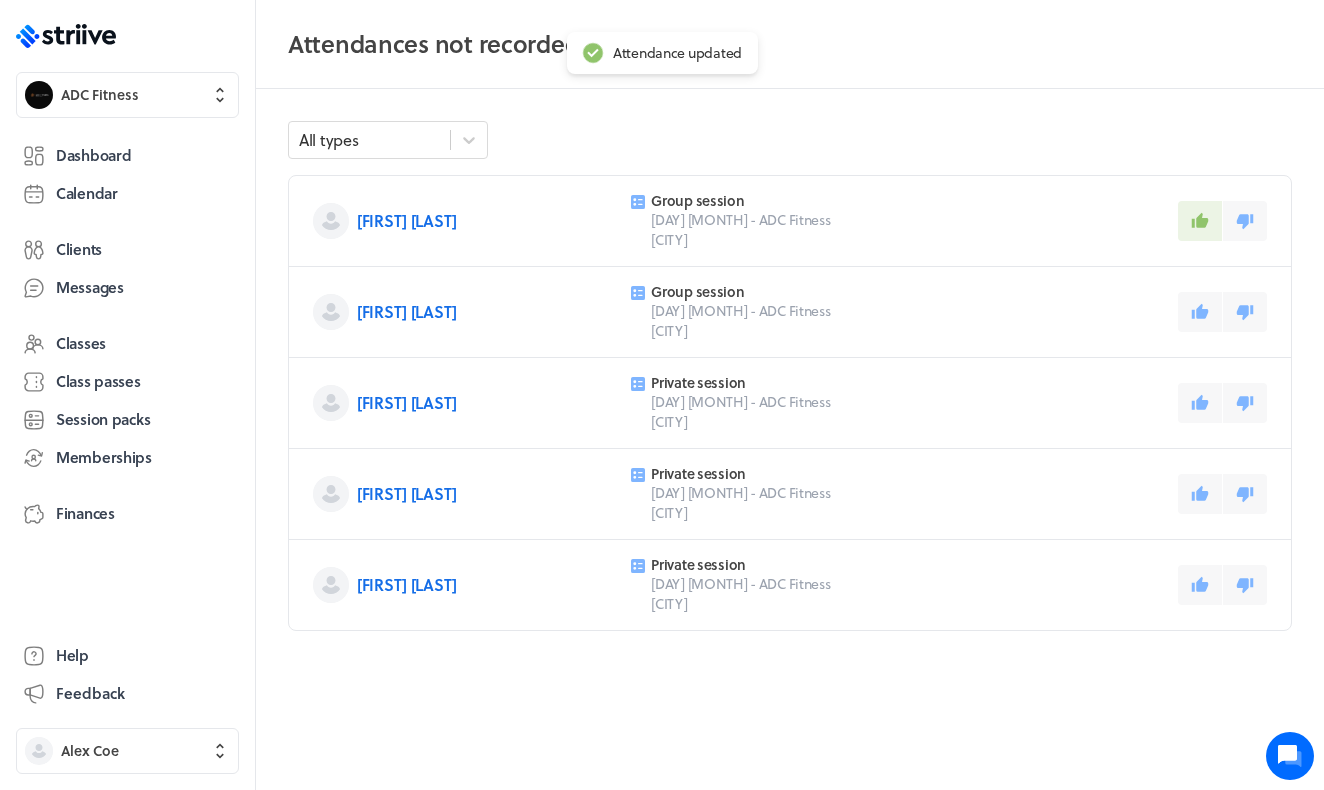 click on "[FIRST] [LAST] Group session [DAY] [MONTH] - ADC Fitness [CITY]" at bounding box center (790, 312) 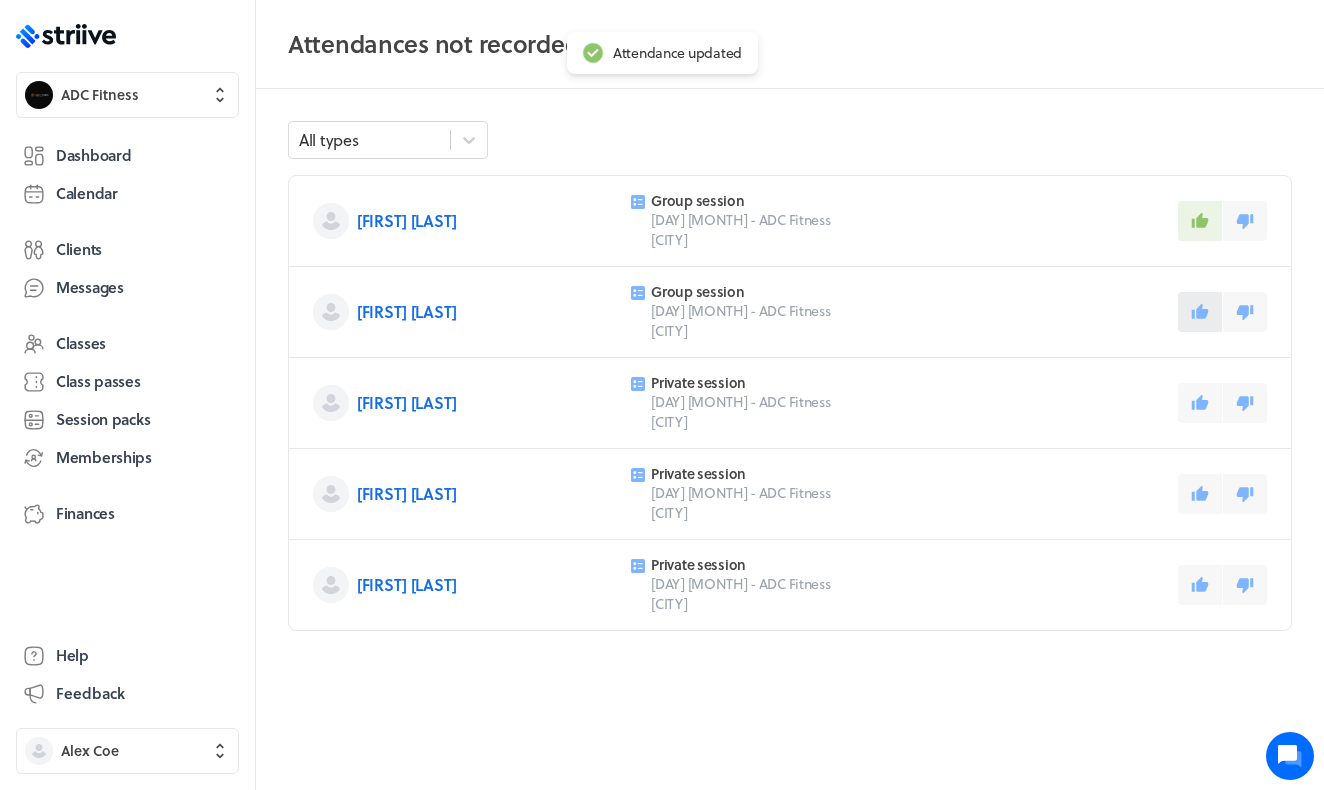 click 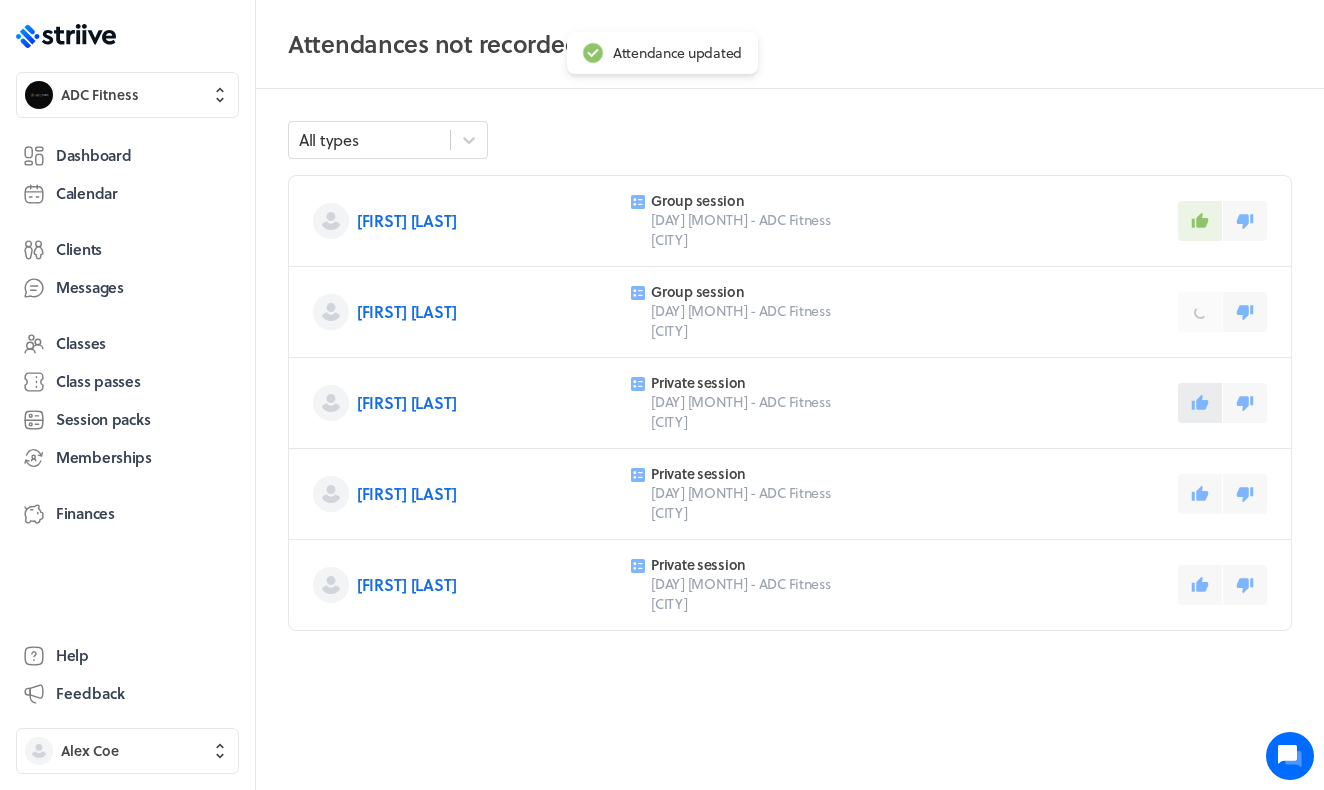 click 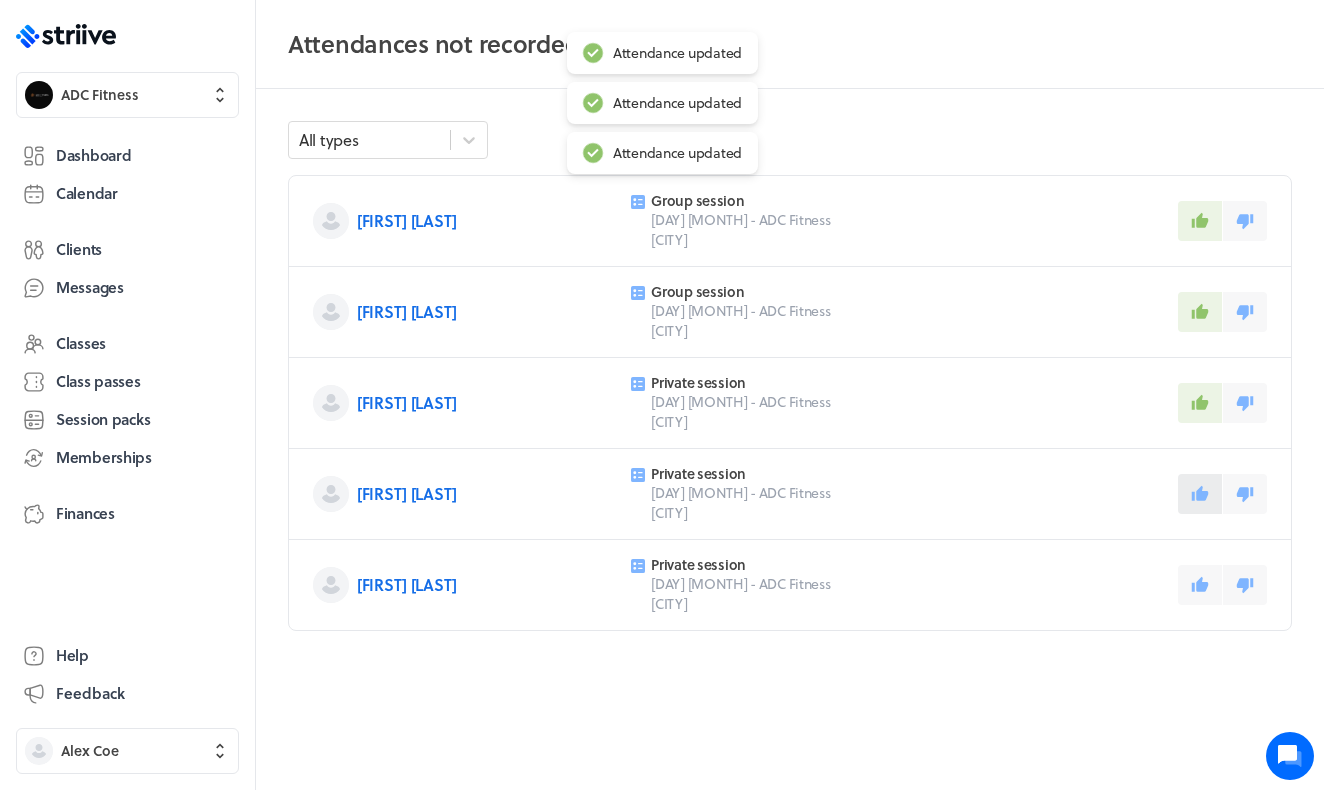click 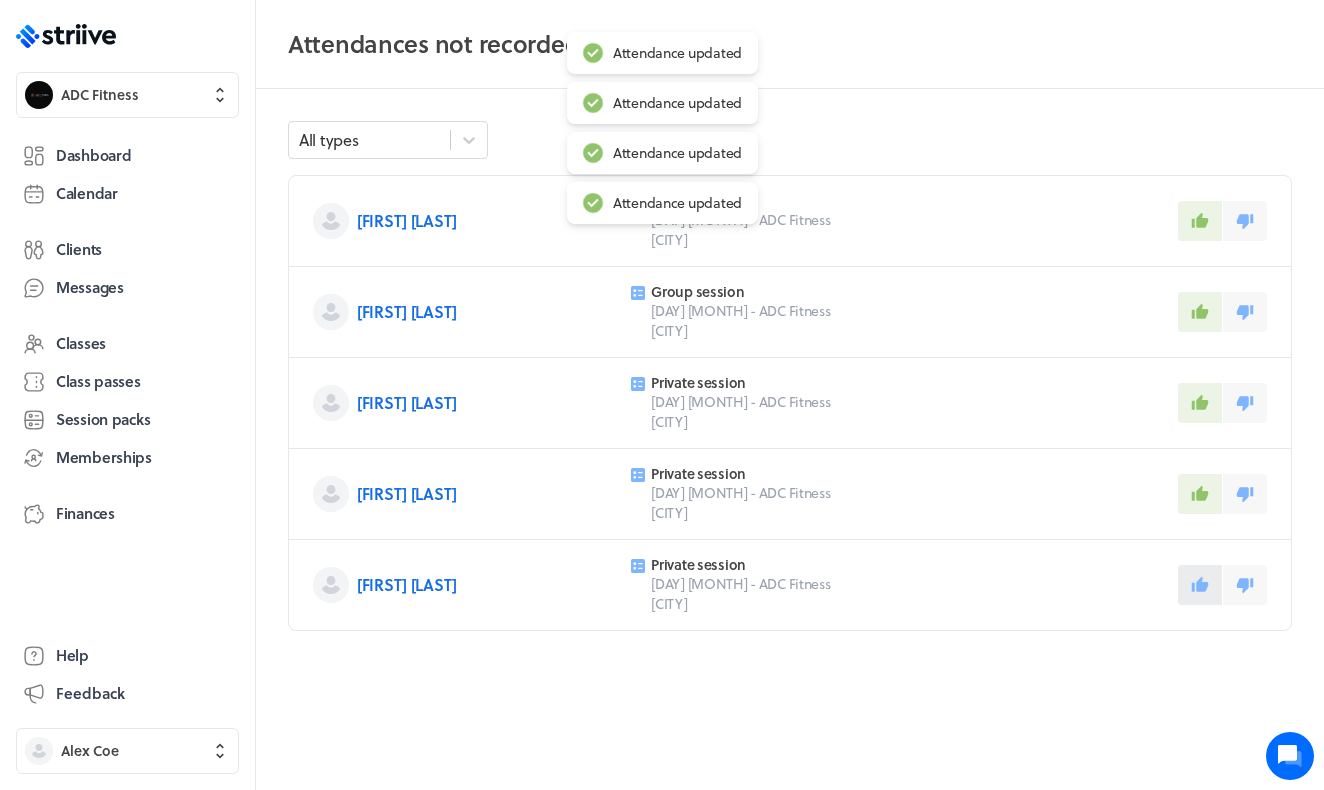 click 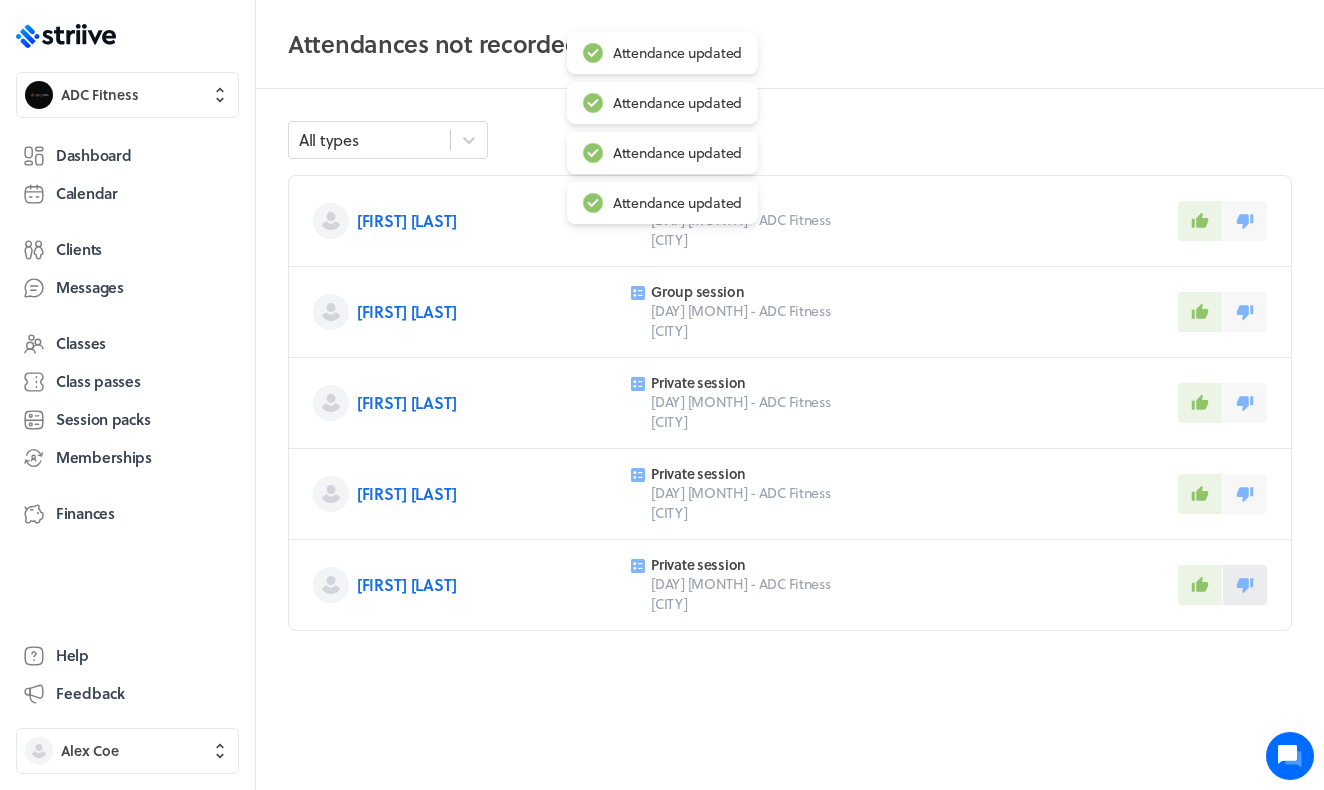 click at bounding box center (1245, 585) 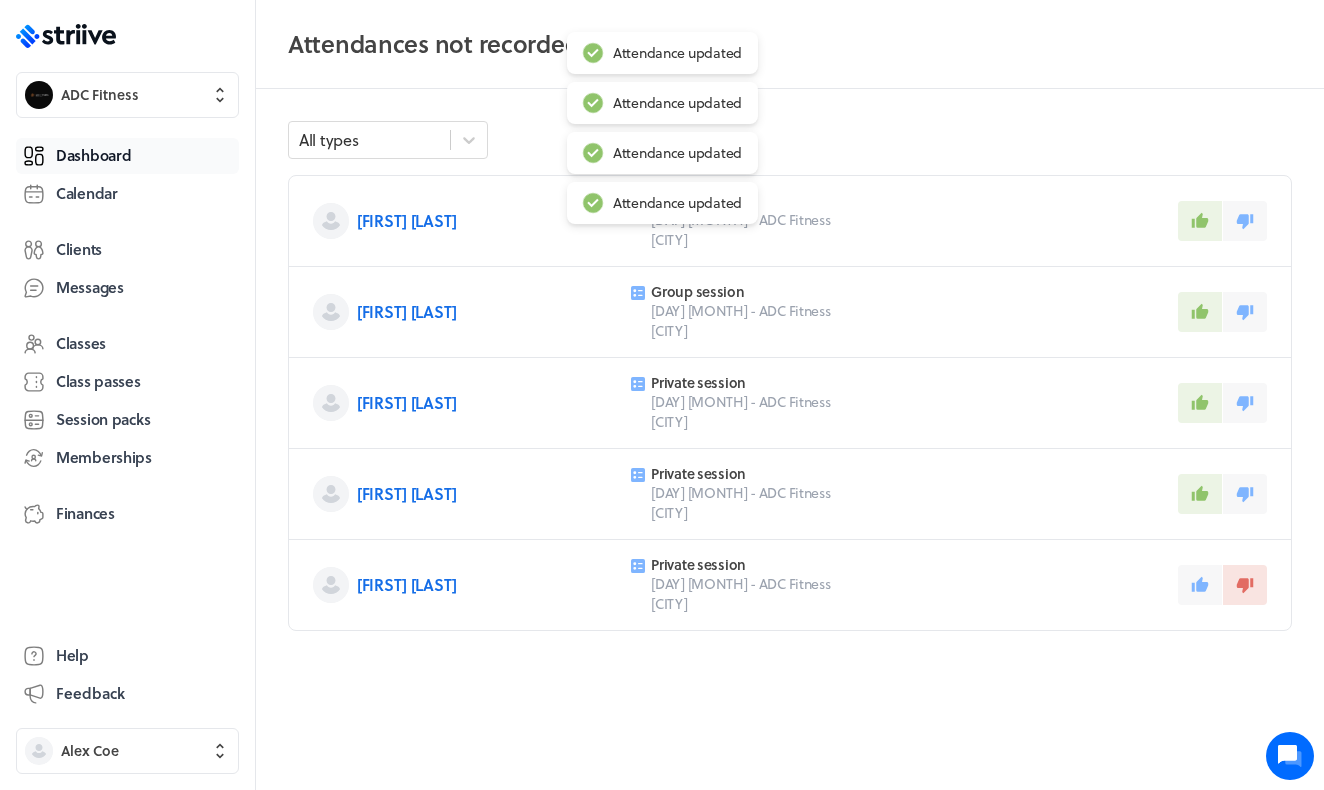 click on "Dashboard" at bounding box center [93, 155] 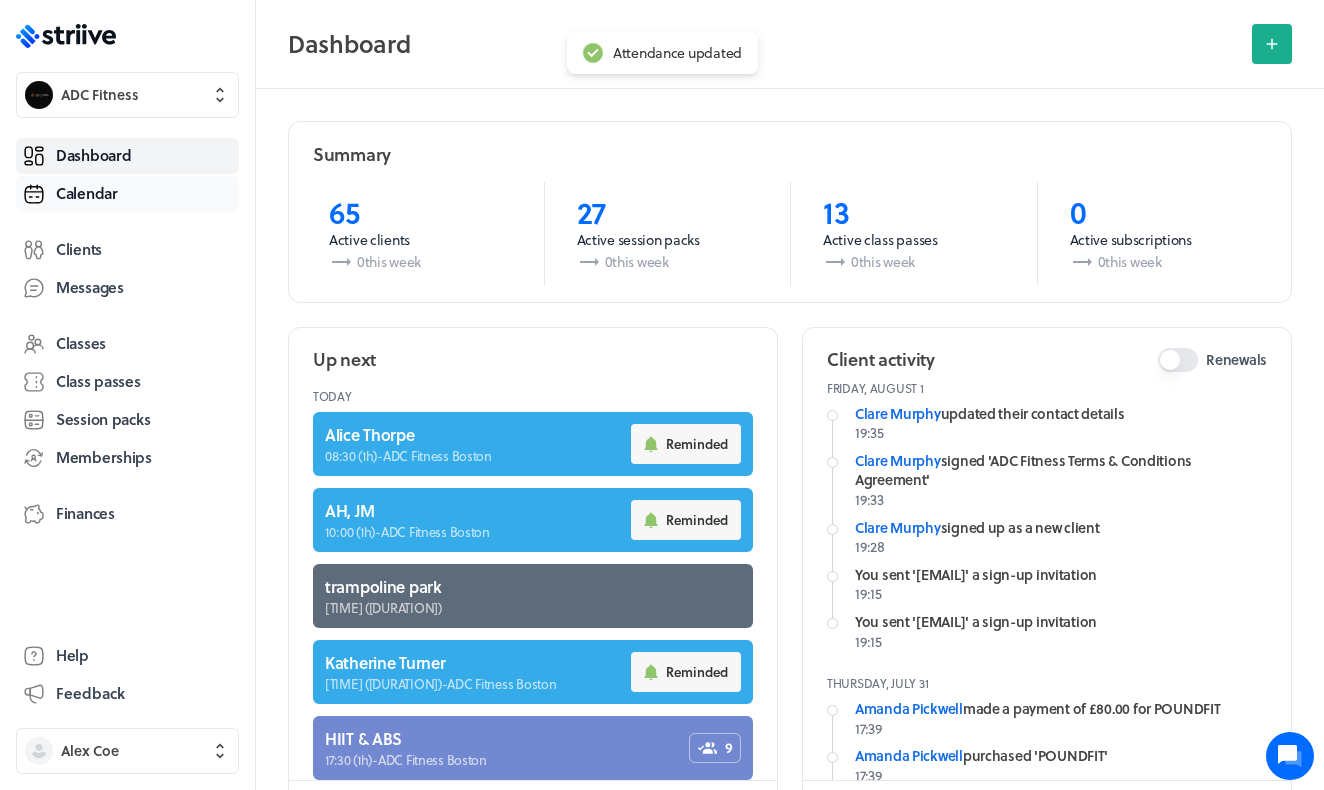 click on "Calendar" at bounding box center [87, 193] 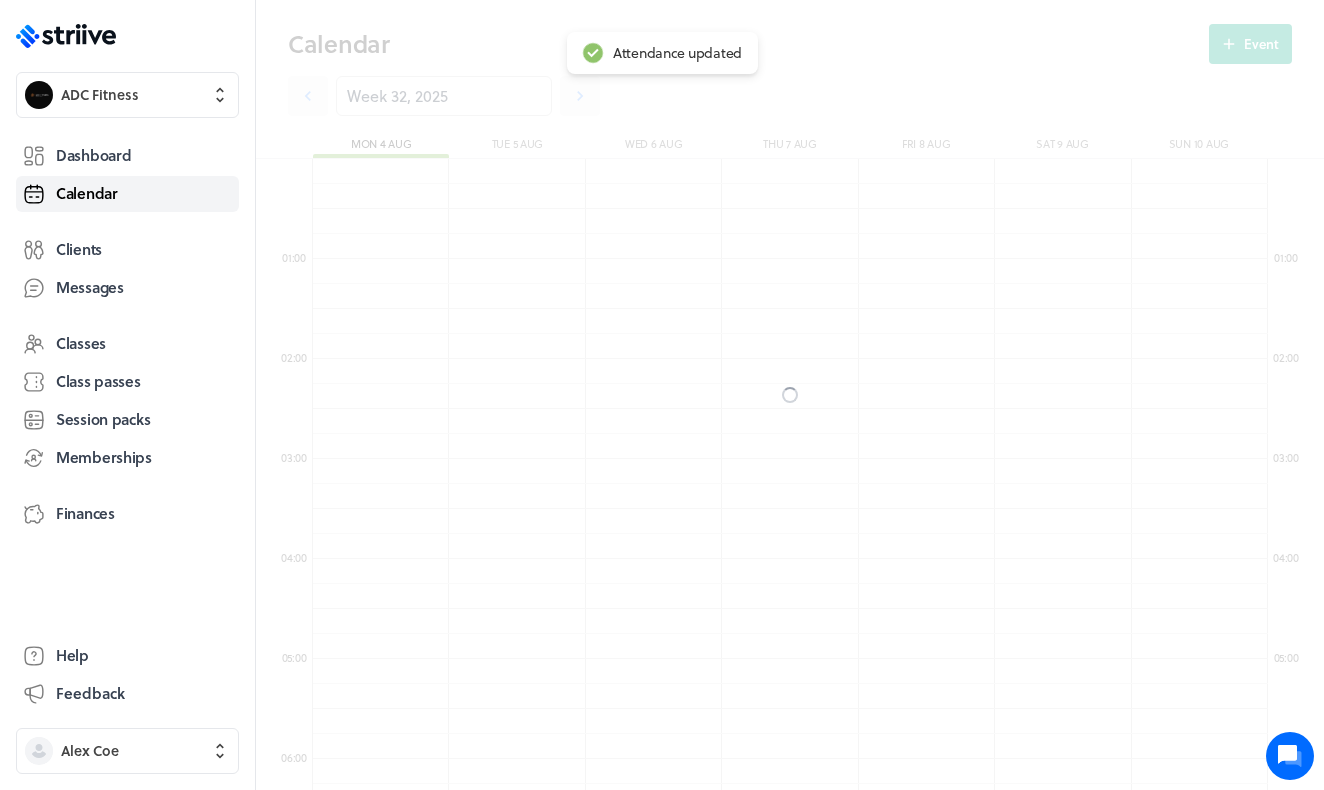 scroll, scrollTop: 850, scrollLeft: 0, axis: vertical 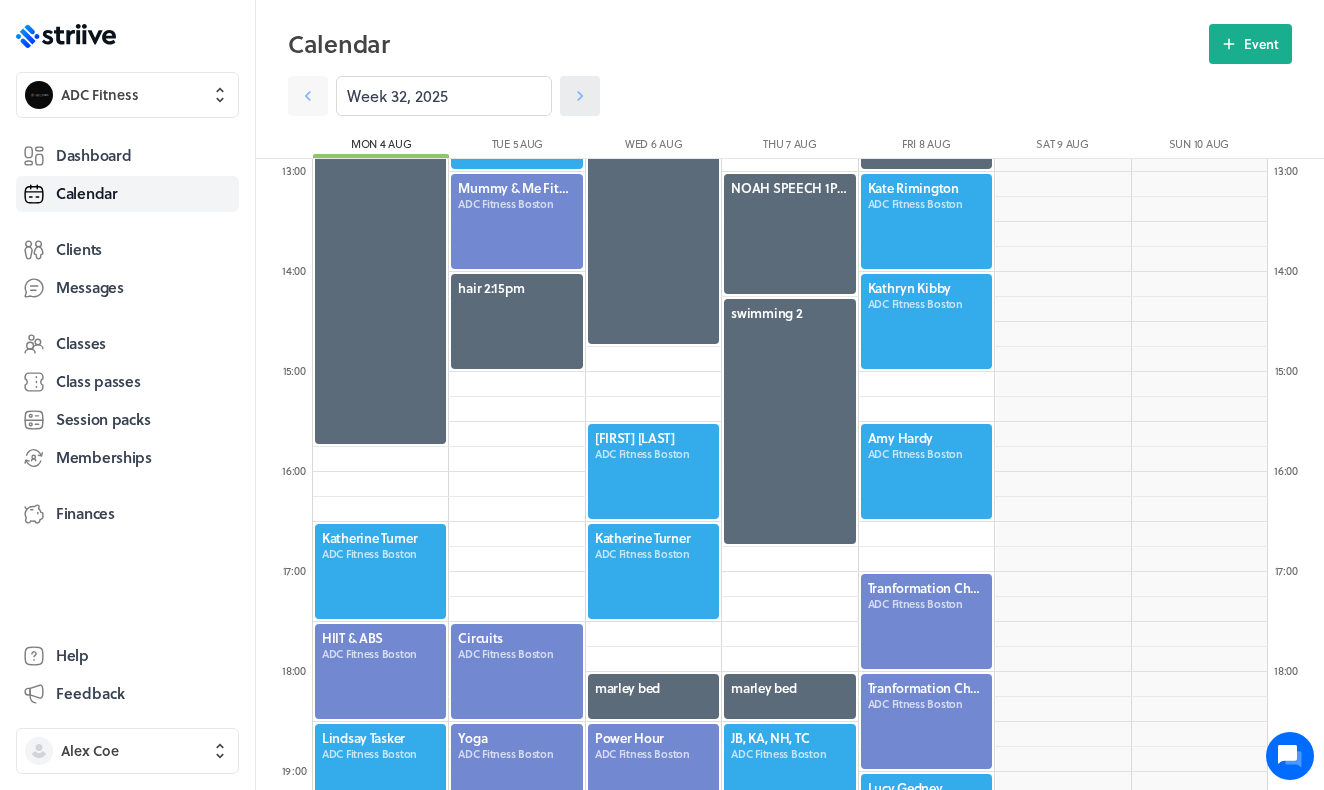 click 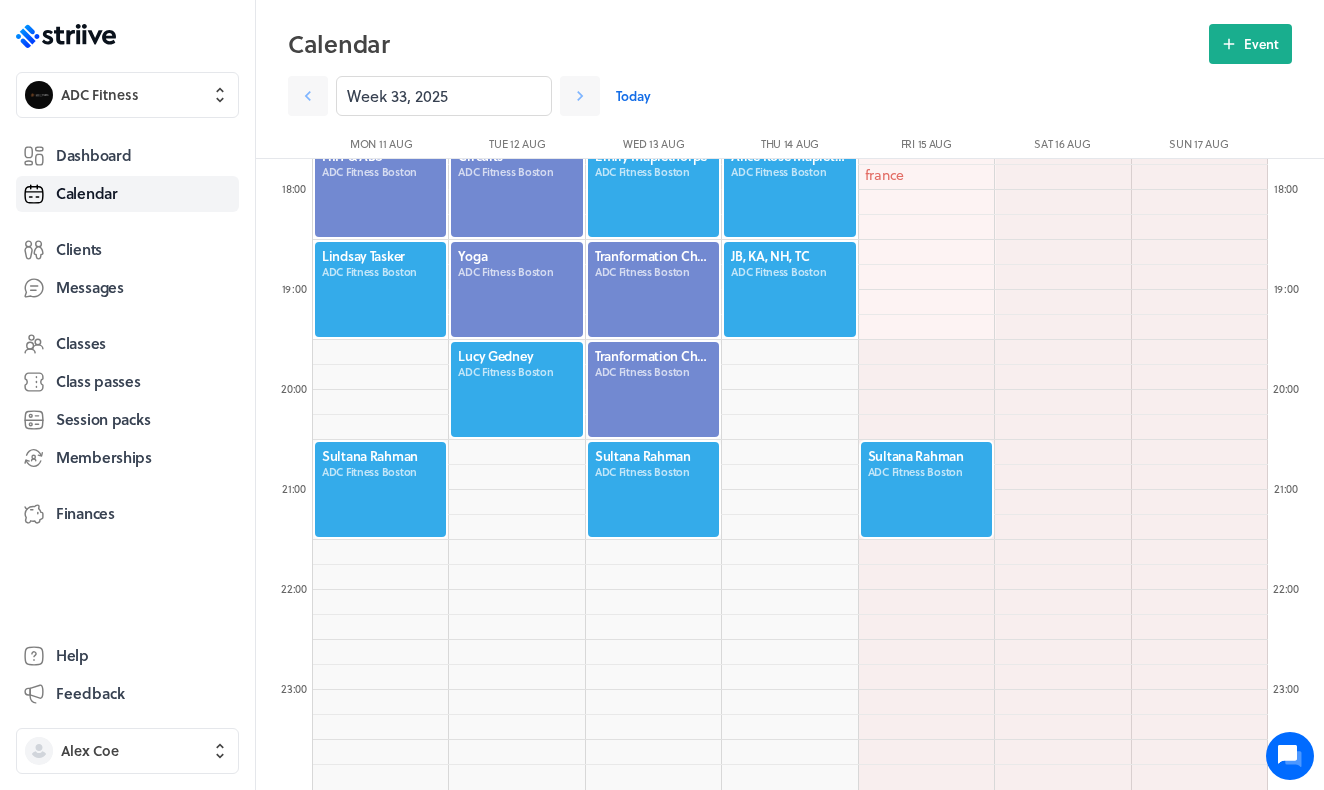 scroll, scrollTop: 1769, scrollLeft: 0, axis: vertical 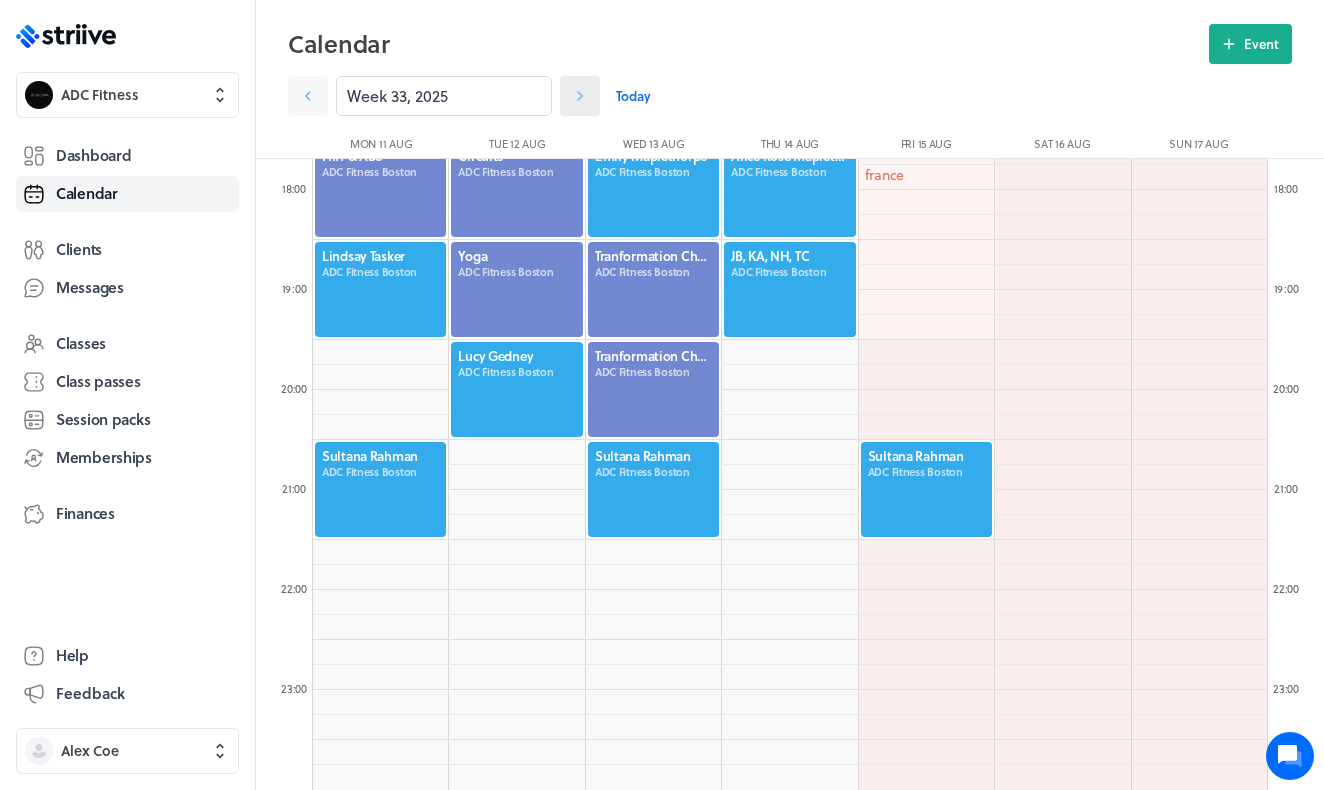 click at bounding box center (580, 96) 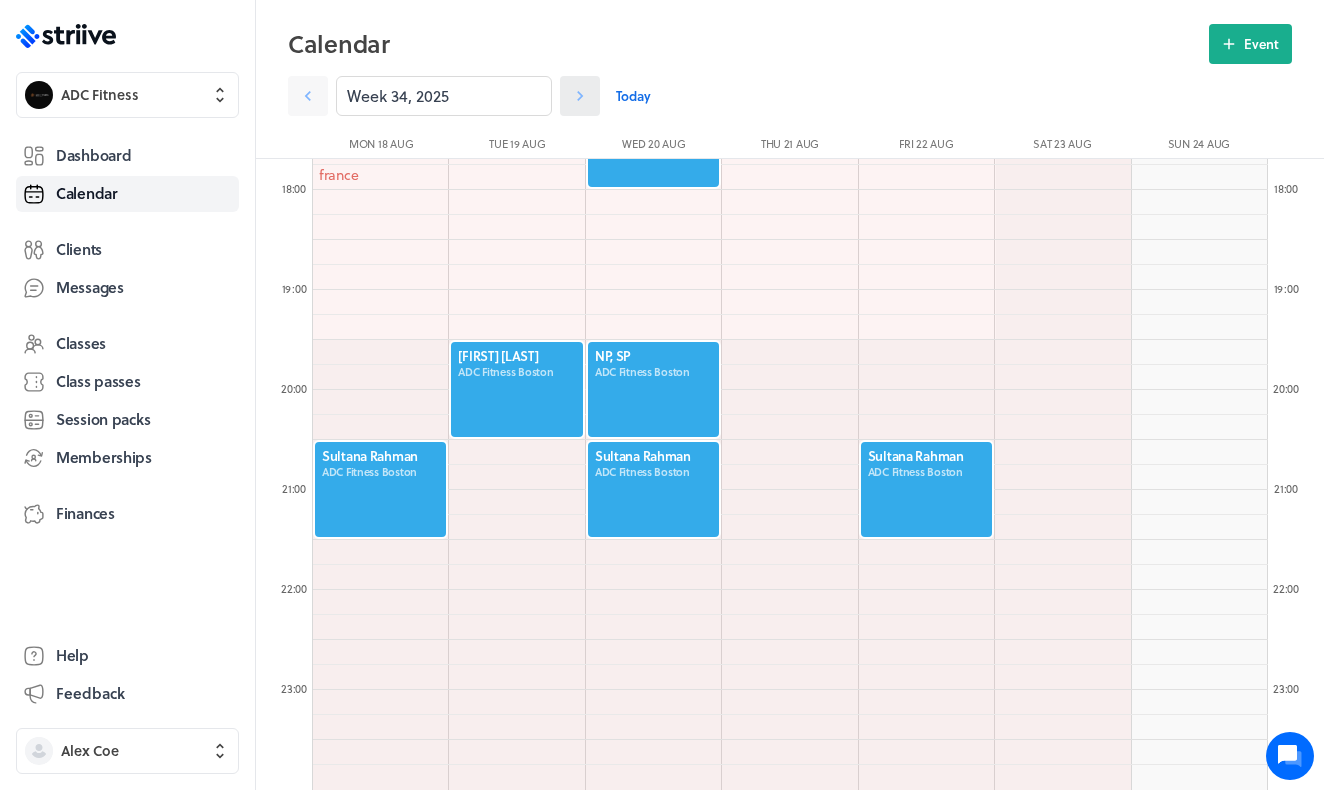 click at bounding box center [580, 96] 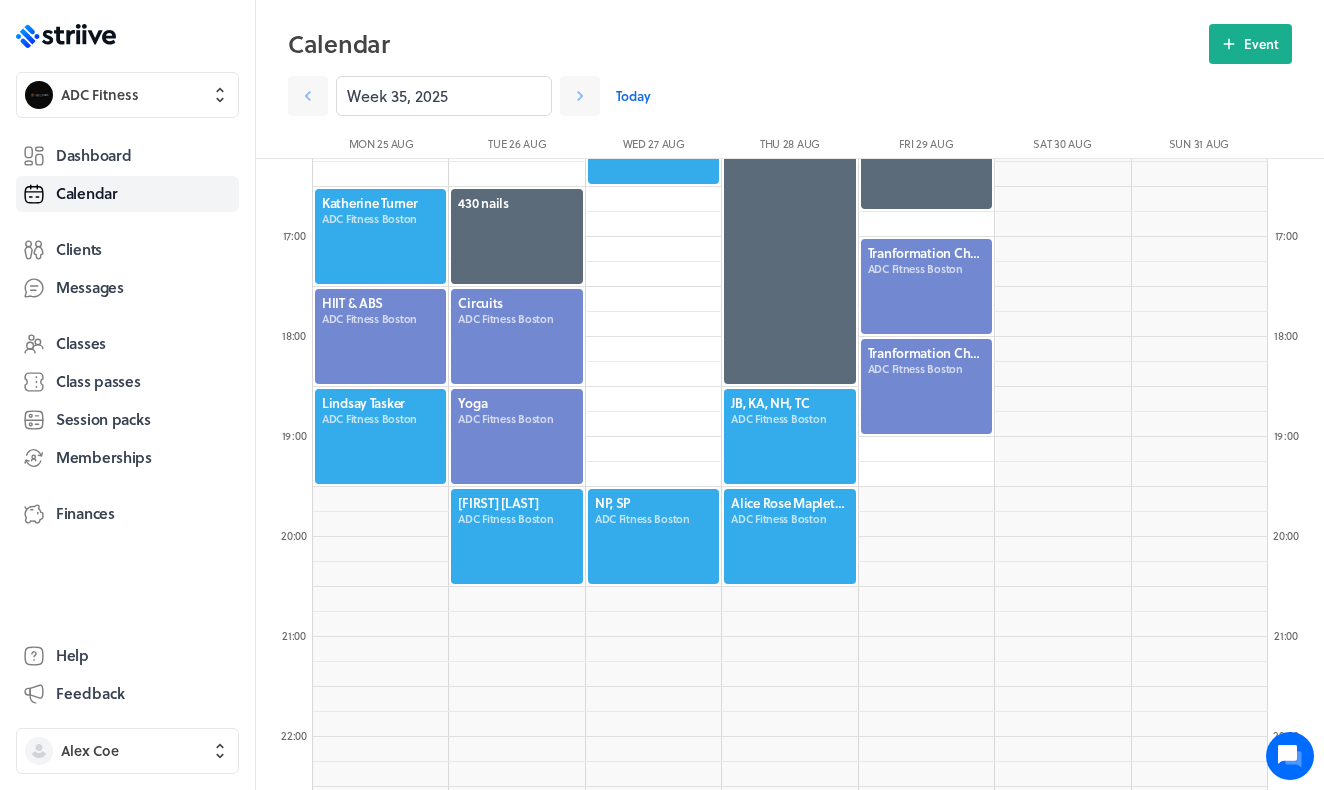 scroll, scrollTop: 1575, scrollLeft: 0, axis: vertical 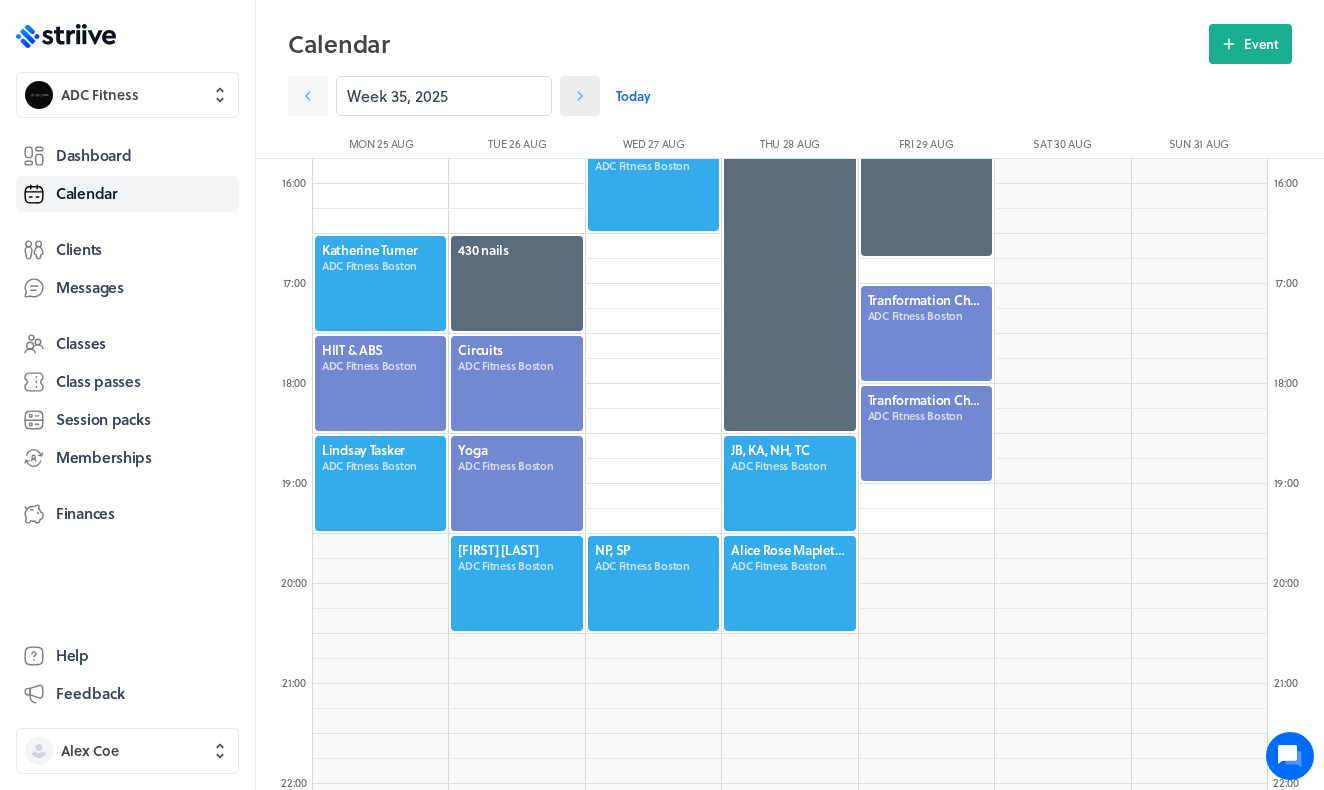 click 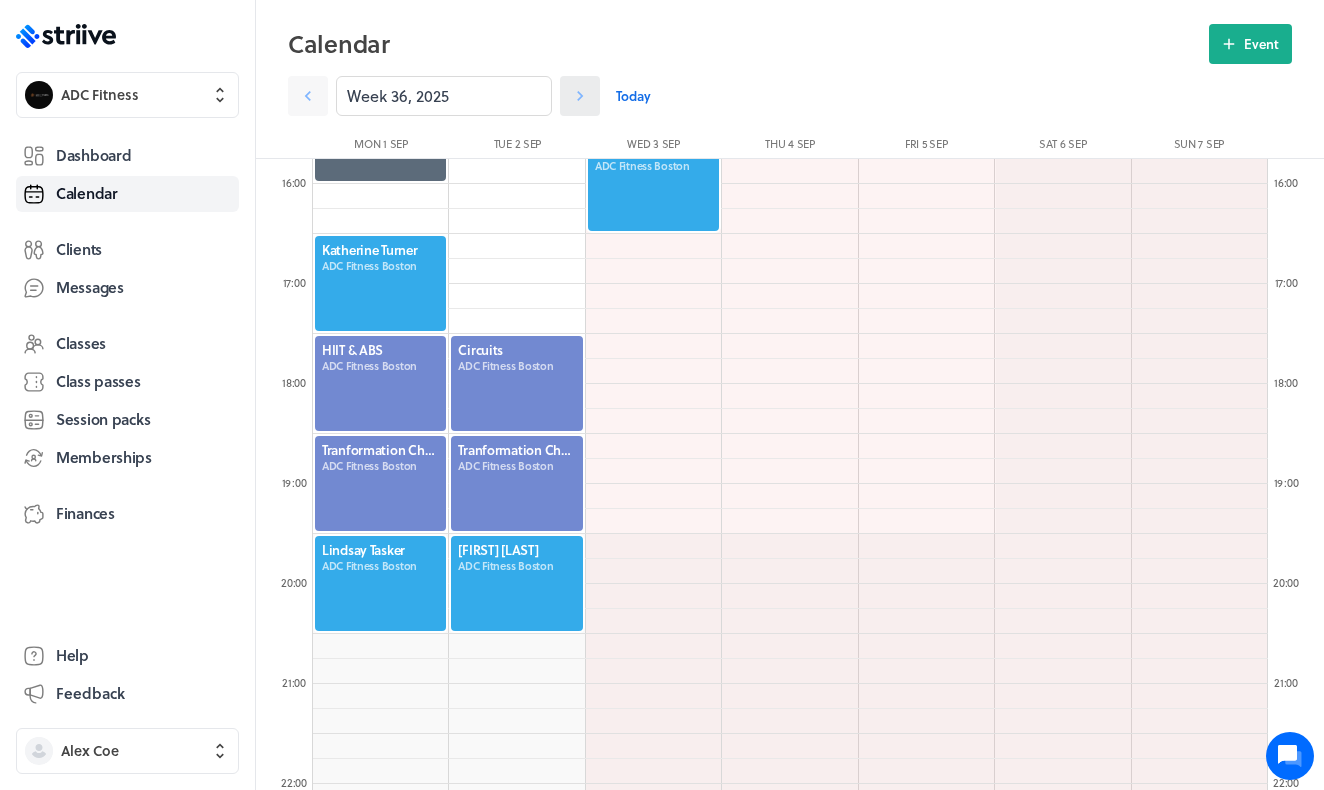 click 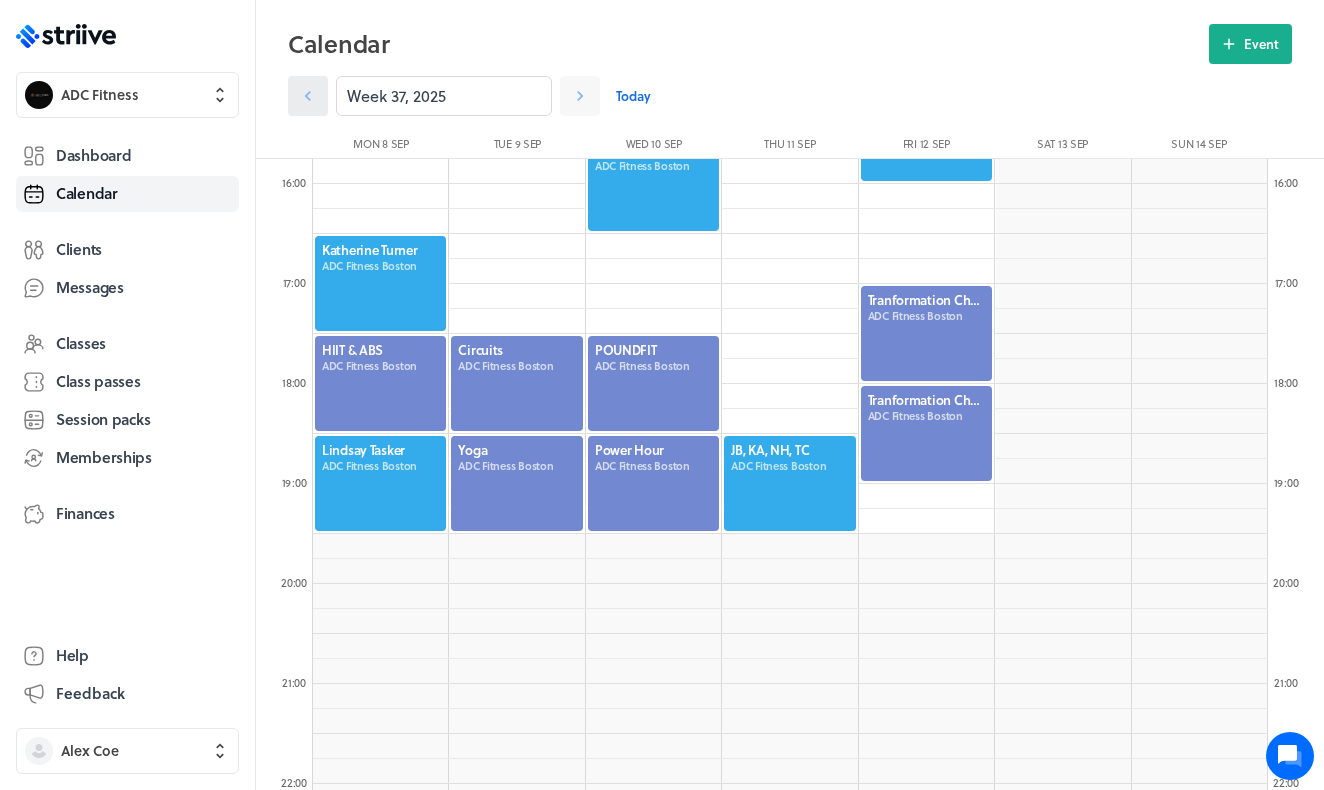 click 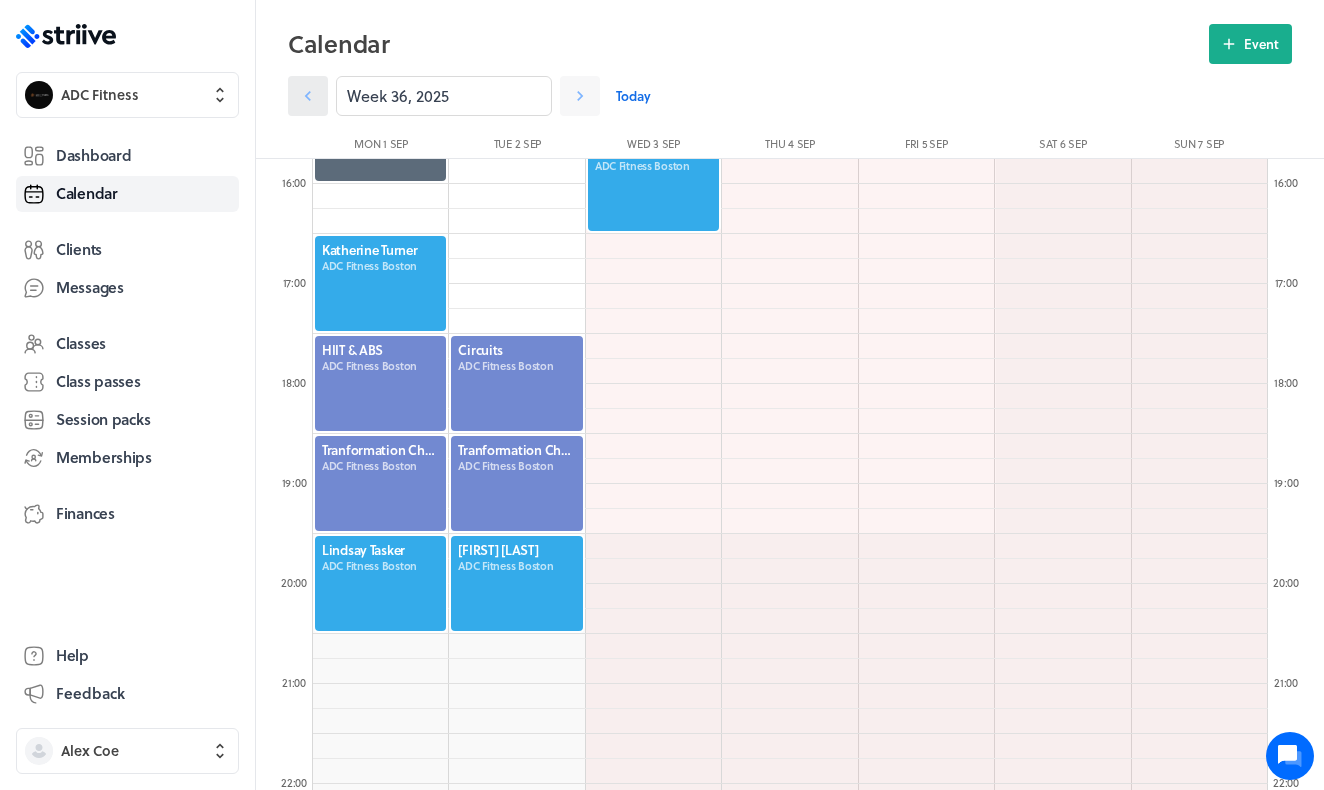 click 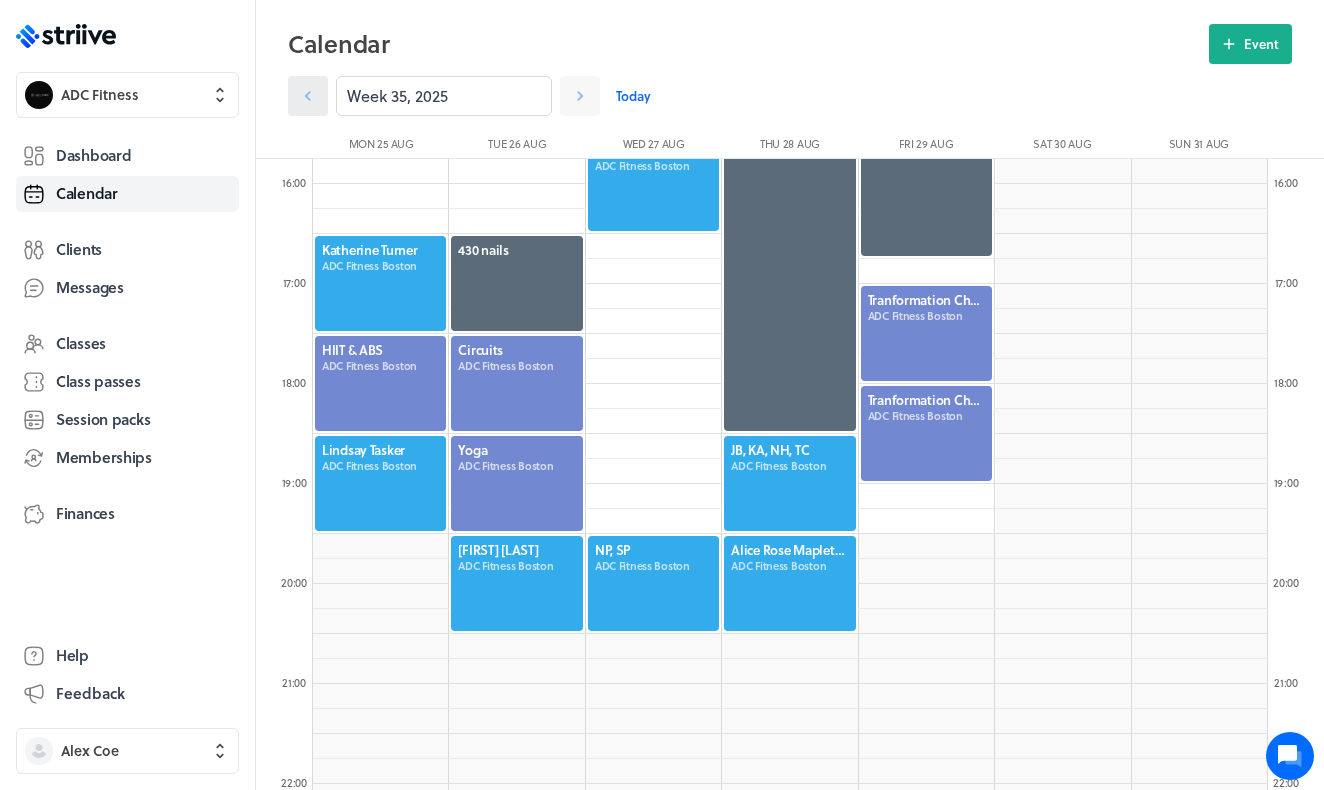 click 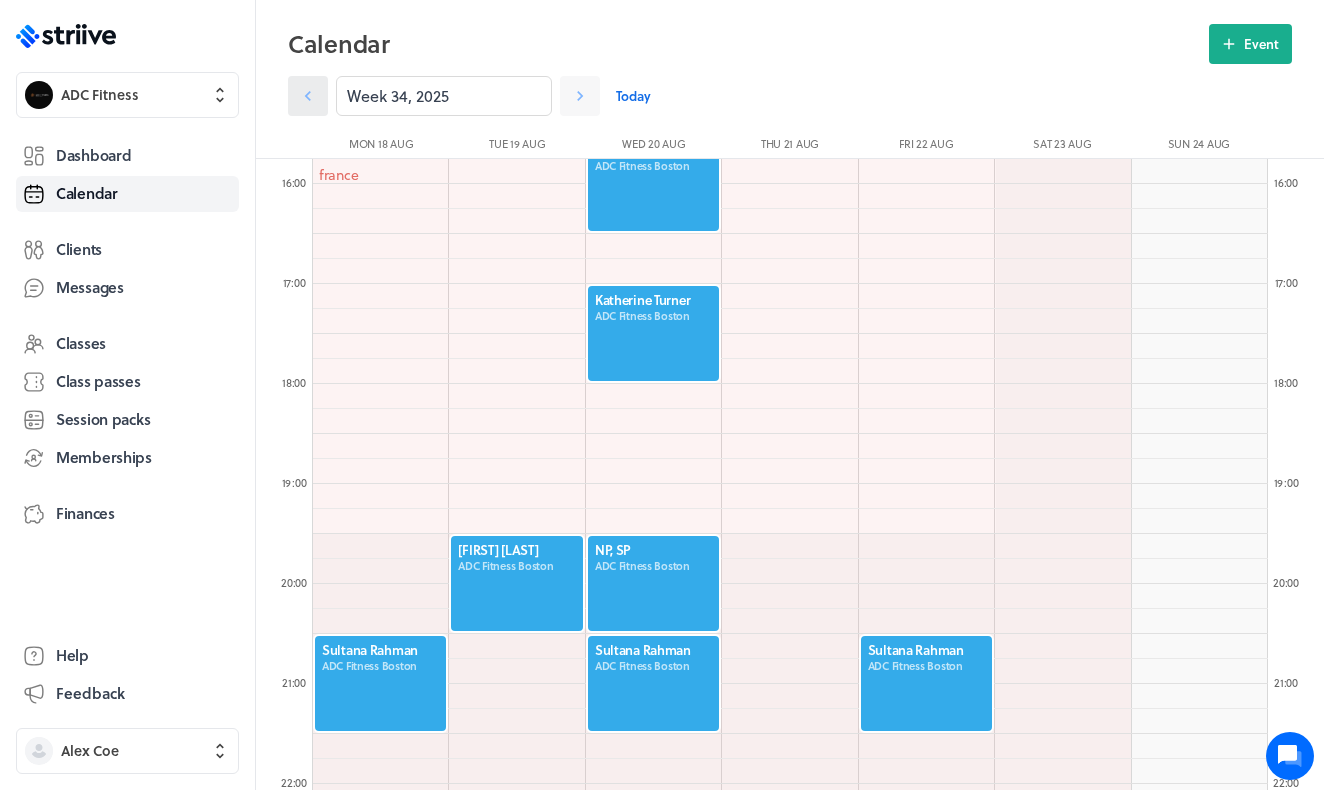 click 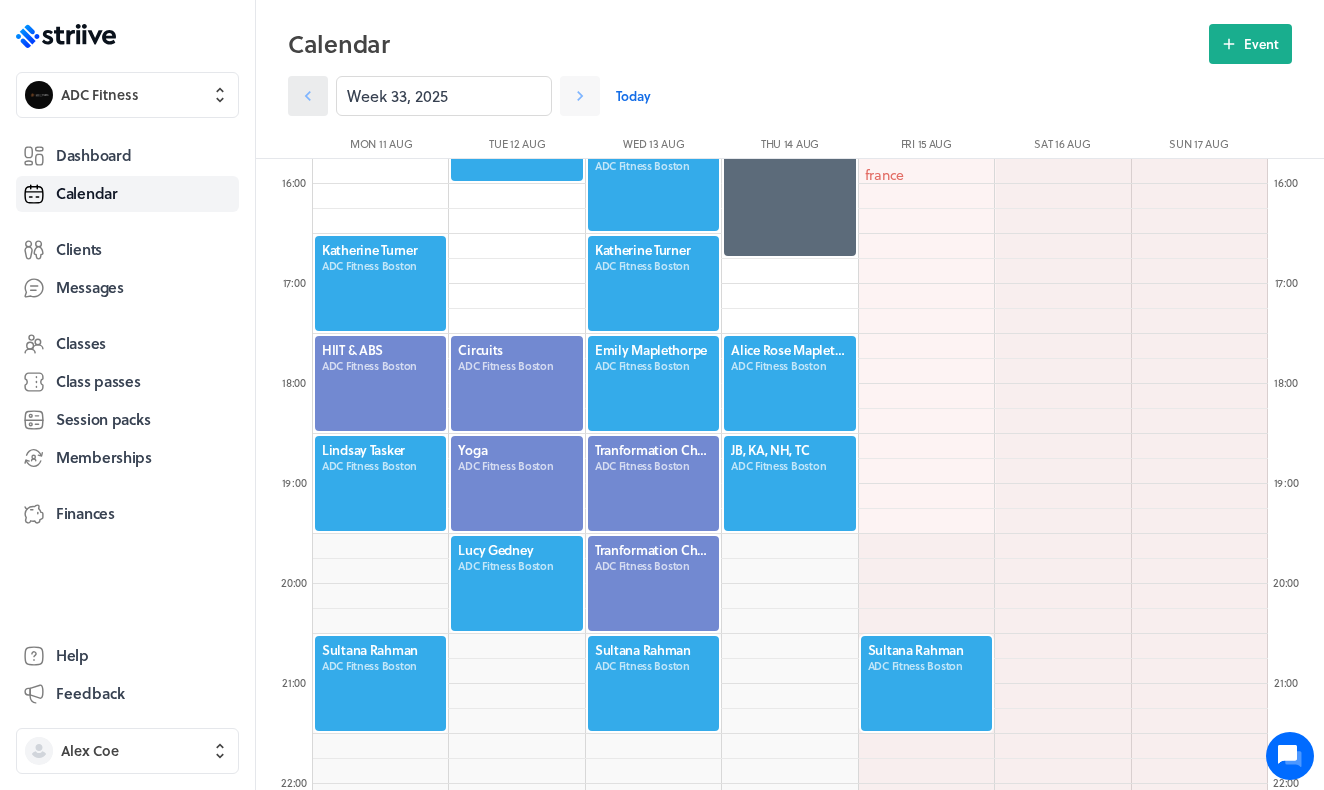 click 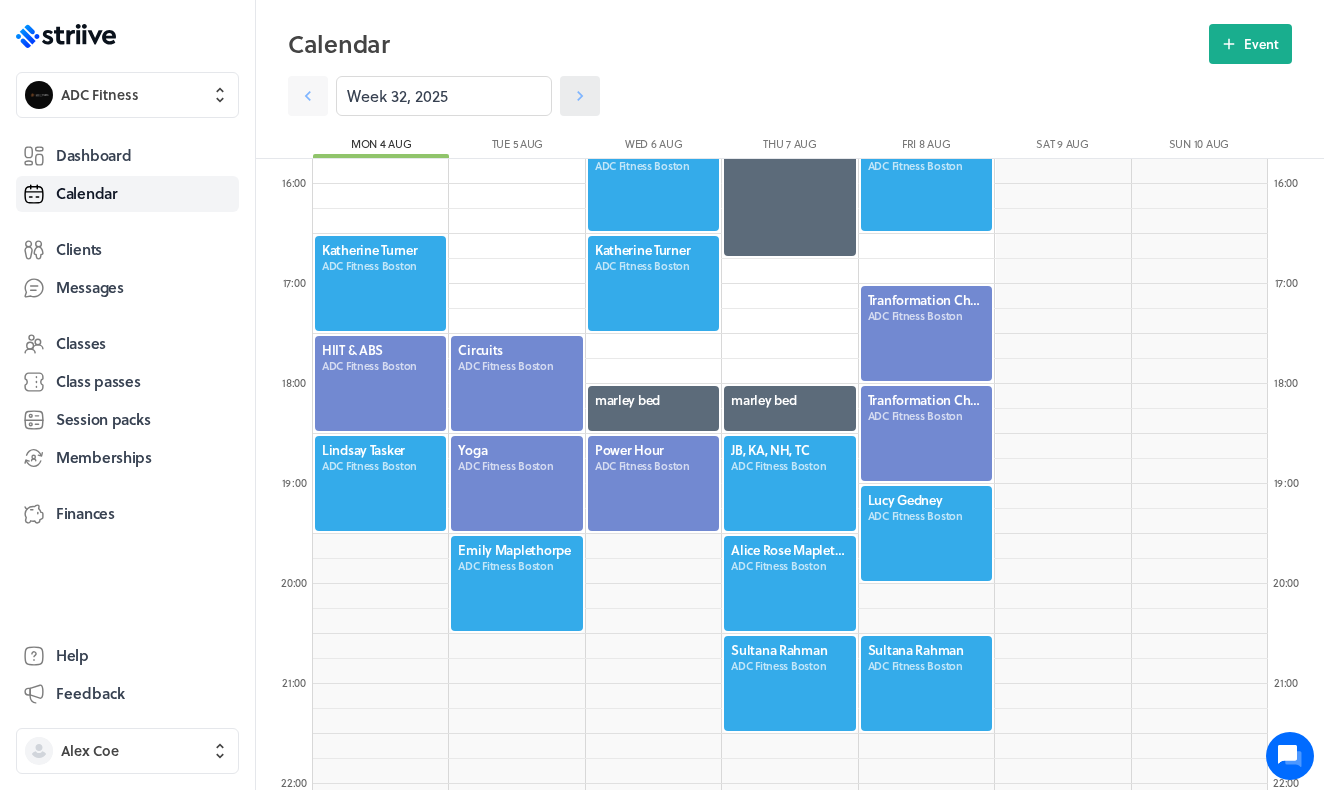 click at bounding box center (580, 96) 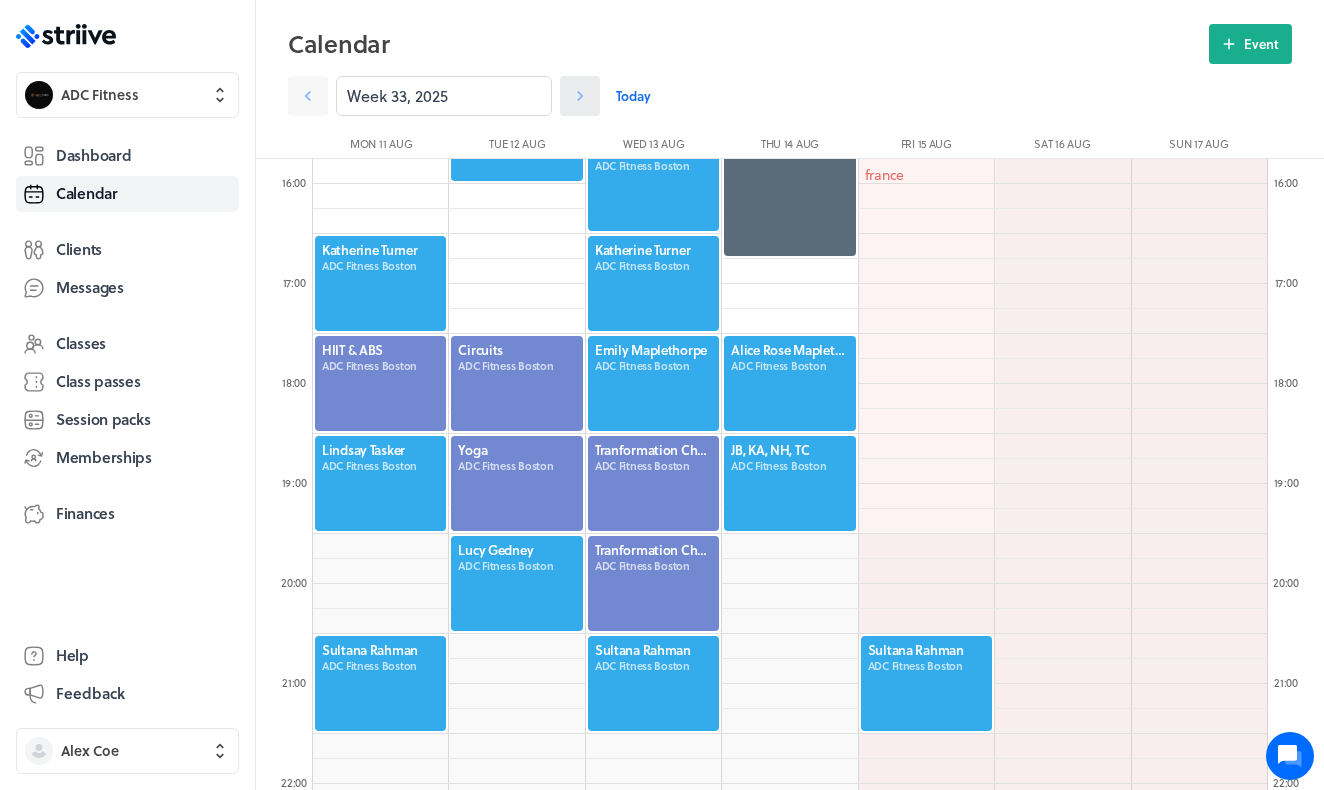 click at bounding box center (580, 96) 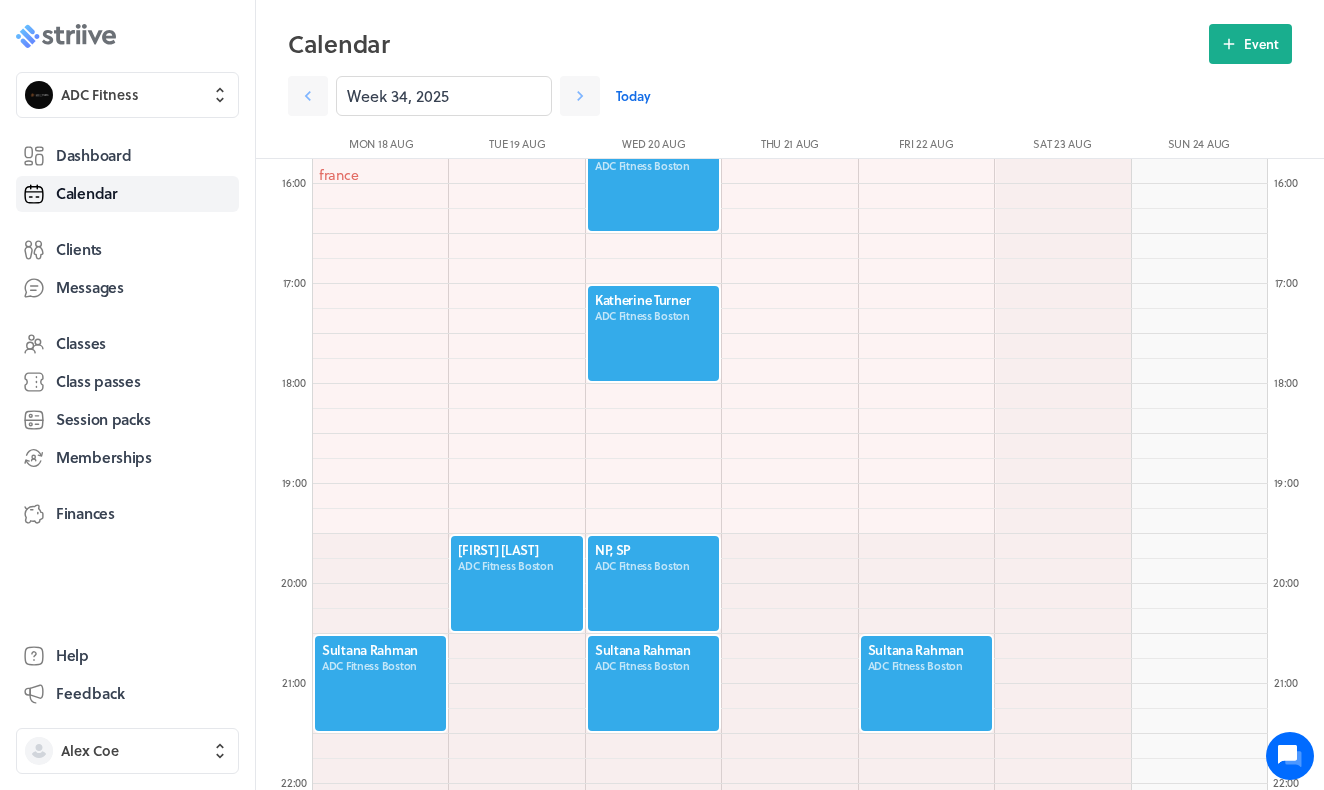 click on ".st0{fill:#006BFF;}
.st1{fill:#0A121C;}
.st2{fill:url(#SVGID_1_);}
.st3{fill:url(#SVGID_2_);}
.st4{fill:url(#SVGID_3_);}
.st5{fill:url(#SVGID_4_);}
.st6{fill:url(#SVGID_5_);}
.st7{fill:#FFFFFF;}
.st8{fill:url(#SVGID_6_);}
.st9{fill:url(#SVGID_7_);}
.st10{fill:url(#SVGID_8_);}
.st11{fill:url(#SVGID_9_);}
.st12{fill:url(#SVGID_10_);}
.st13{fill:url(#SVGID_11_);}" 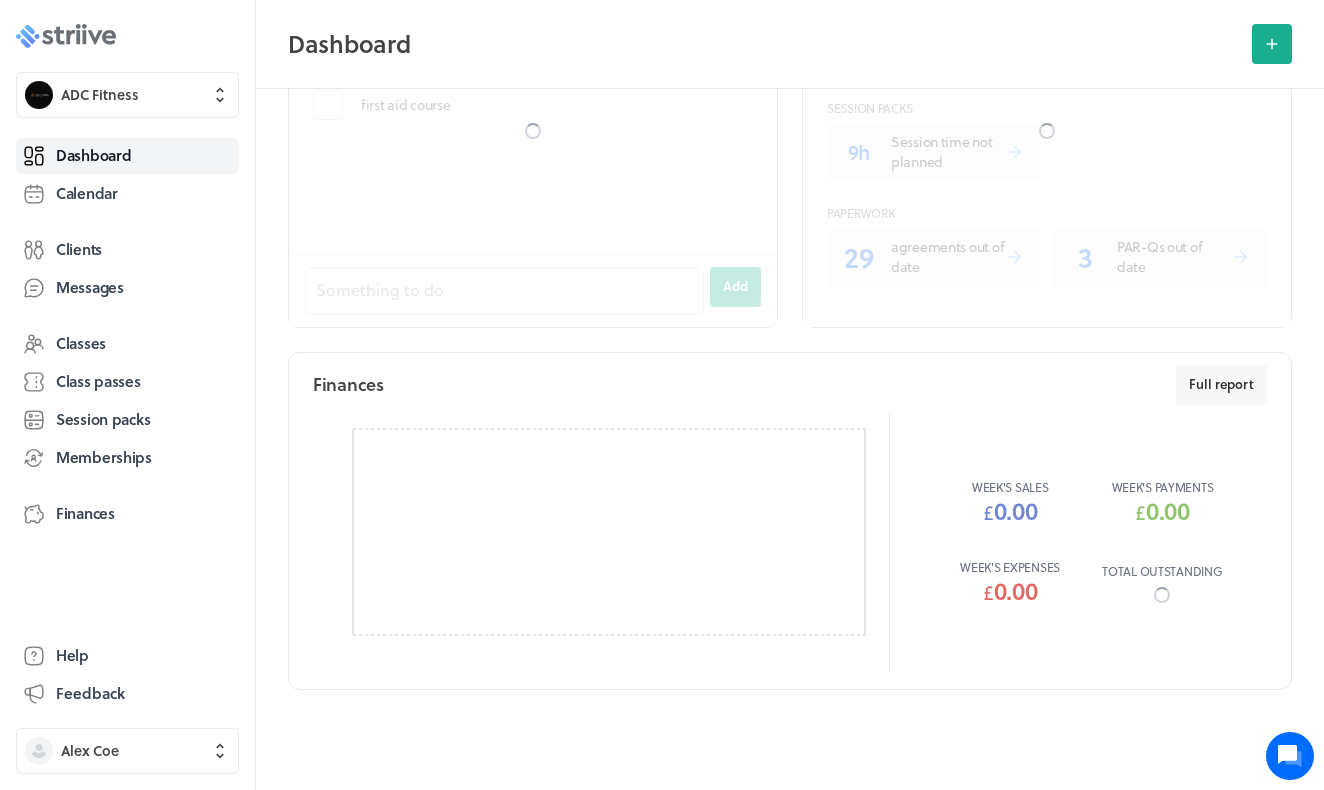 scroll, scrollTop: 0, scrollLeft: 0, axis: both 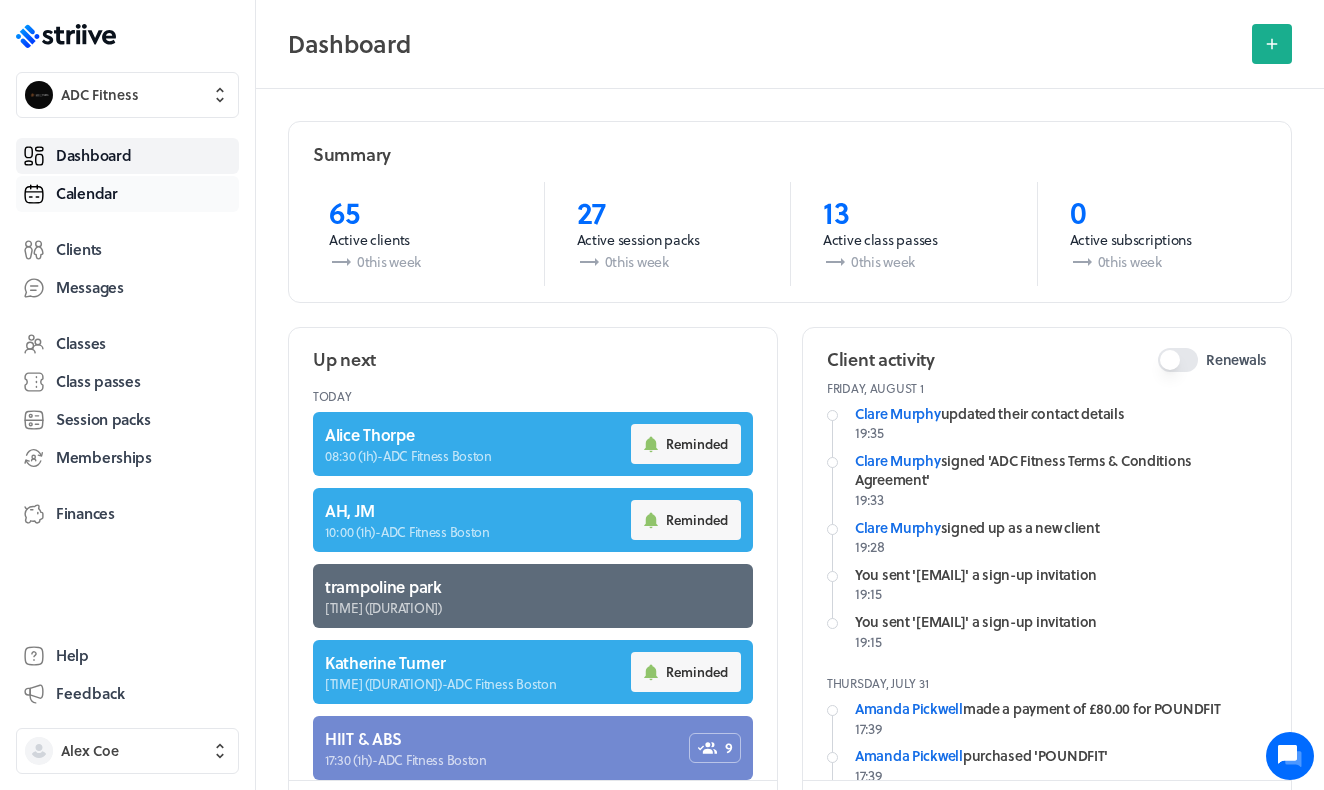 click on "Calendar" at bounding box center [87, 193] 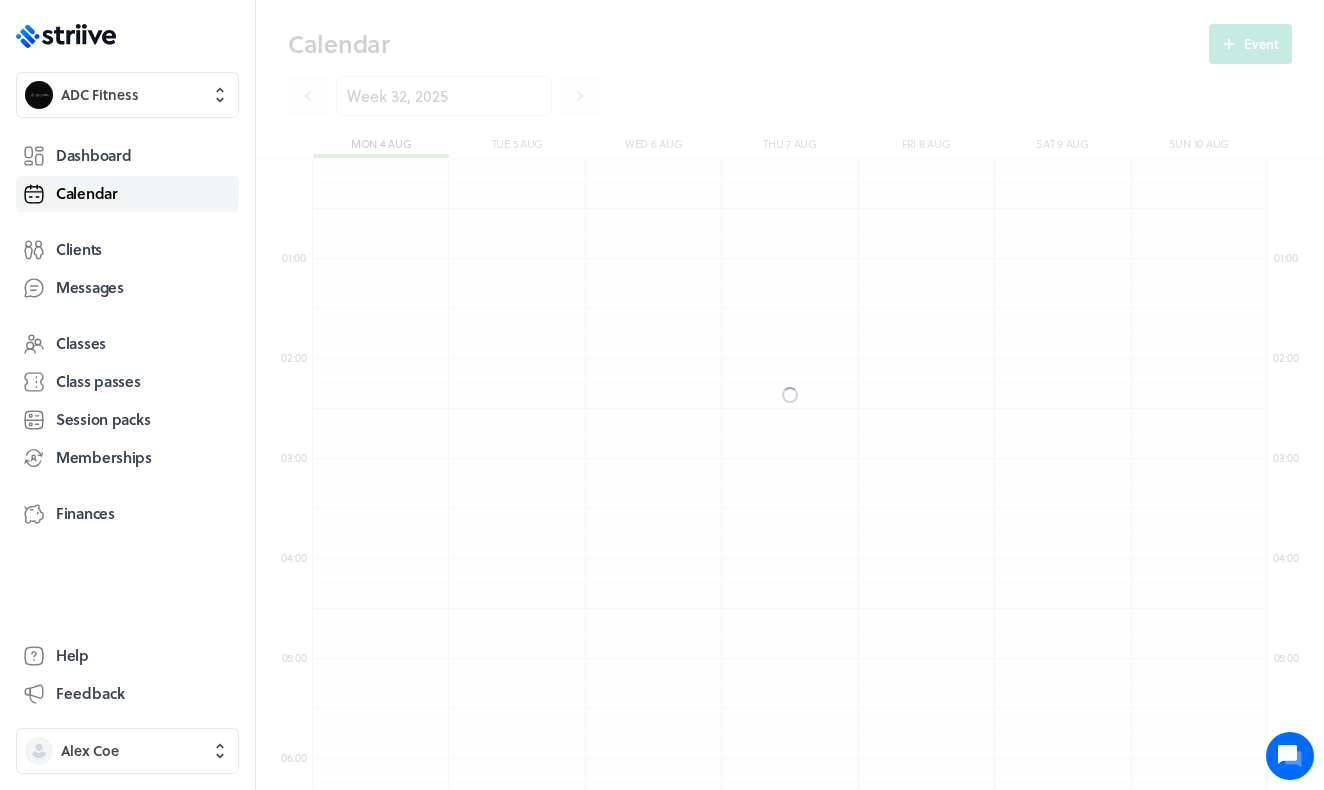 scroll, scrollTop: 850, scrollLeft: 0, axis: vertical 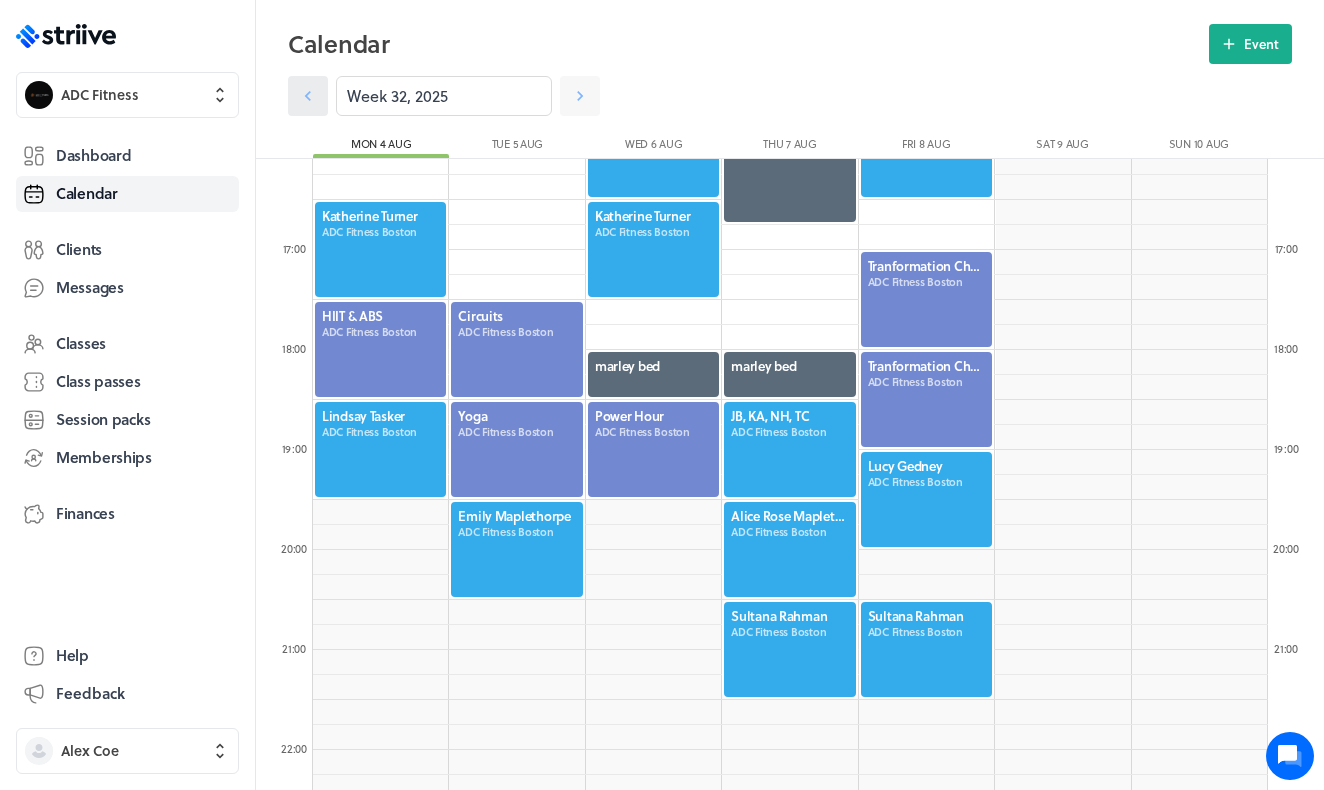 click 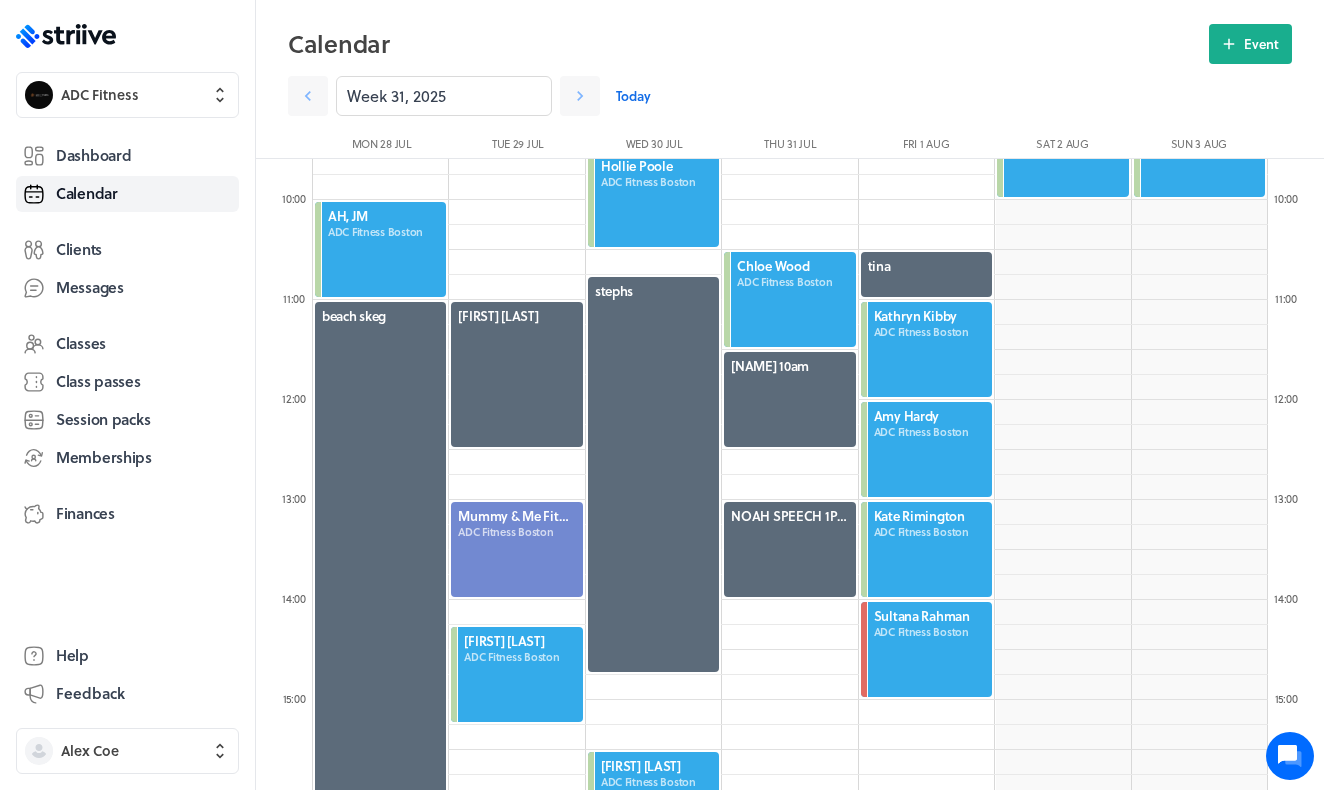 scroll, scrollTop: 957, scrollLeft: 0, axis: vertical 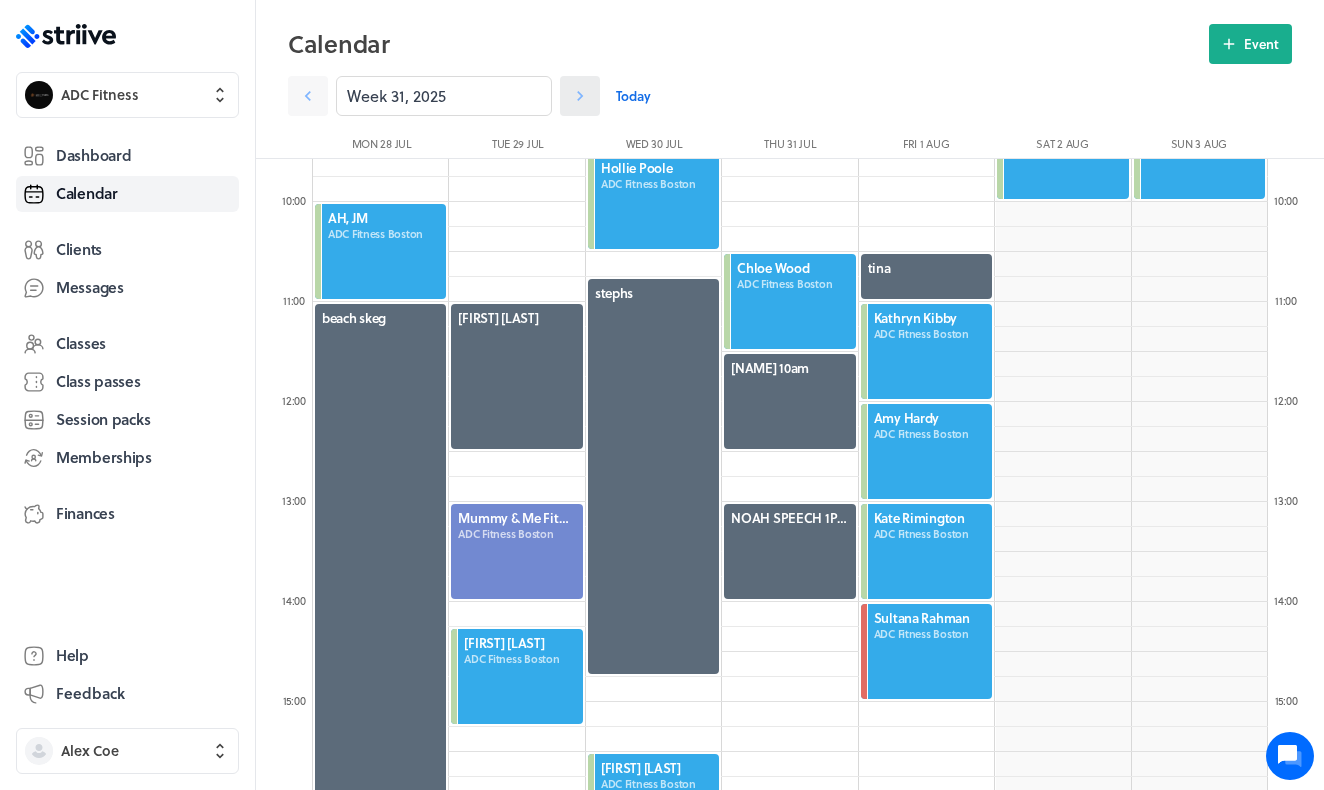 click 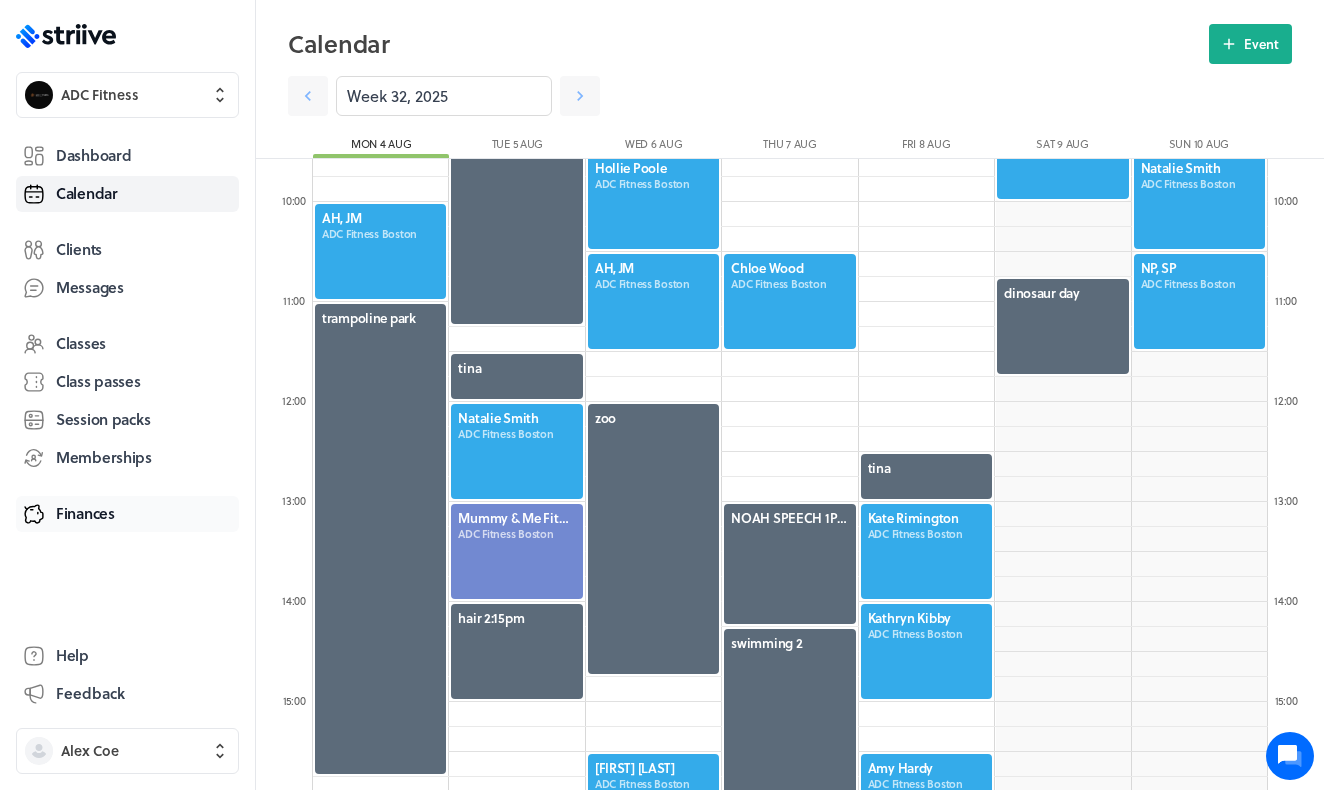 click on "Finances" at bounding box center (85, 513) 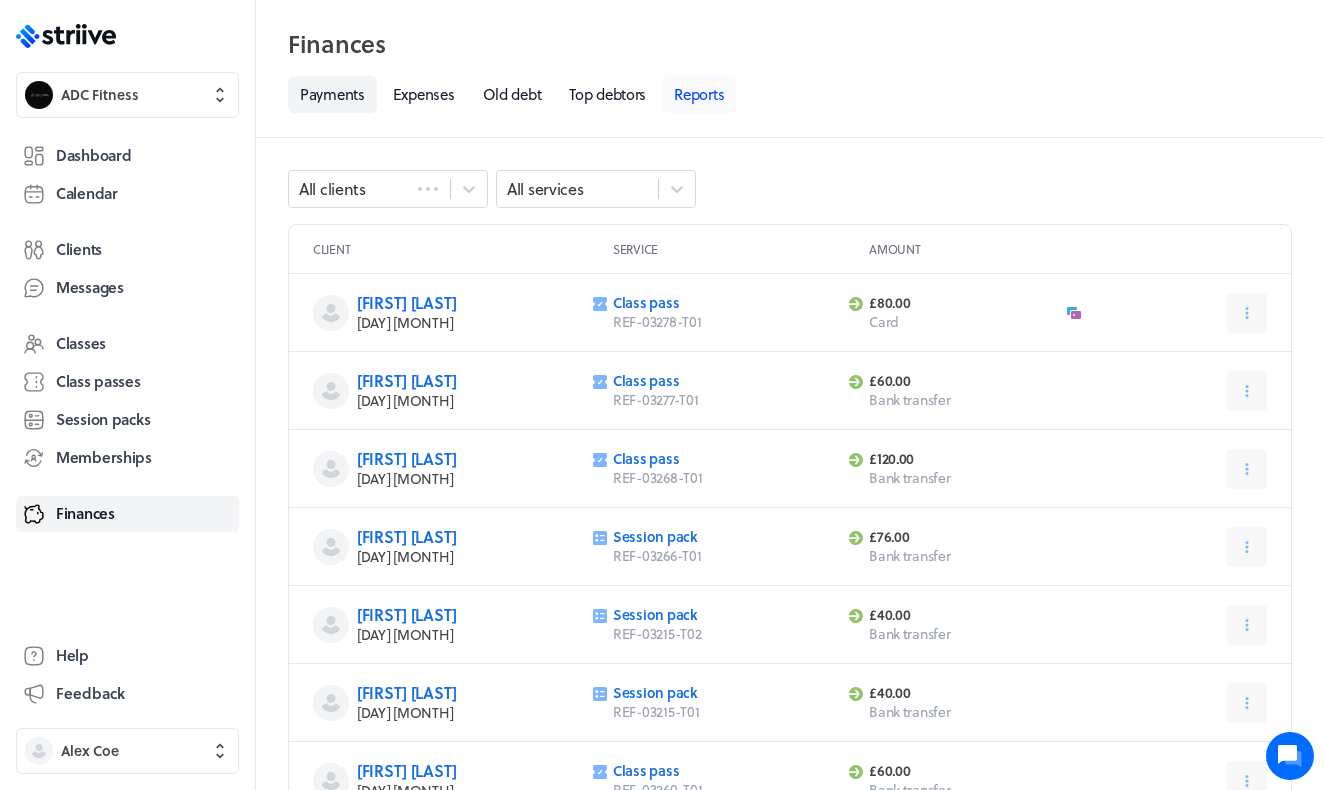 click on "Reports" at bounding box center (699, 94) 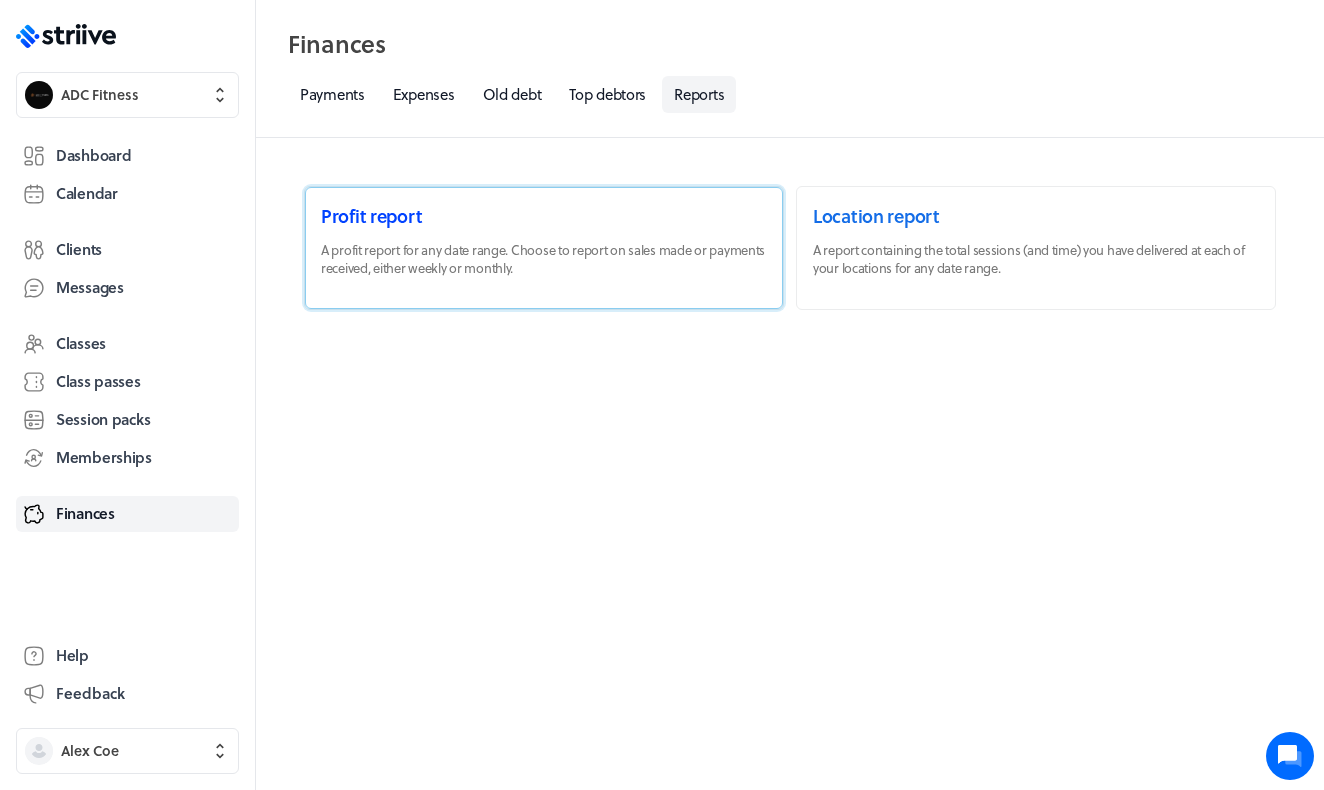 click at bounding box center (544, 248) 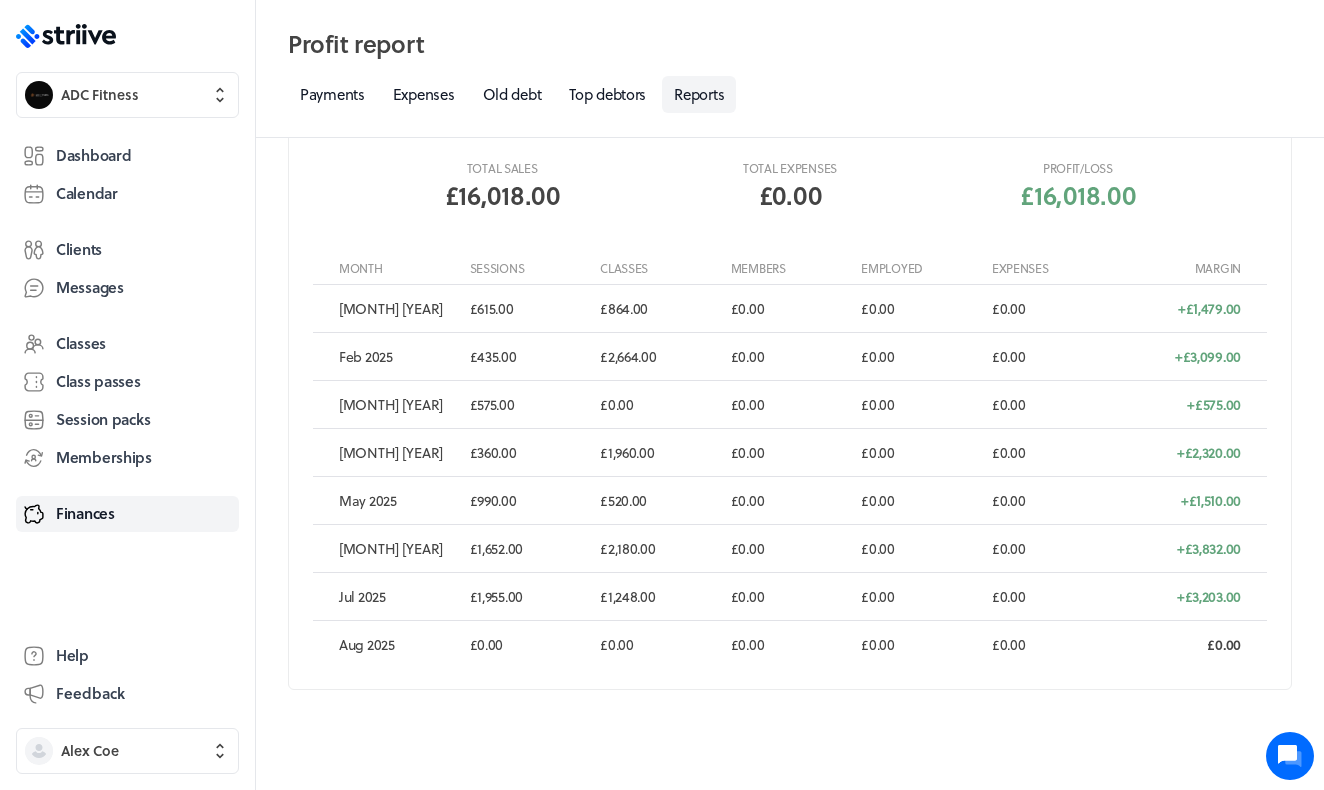 scroll, scrollTop: 420, scrollLeft: 0, axis: vertical 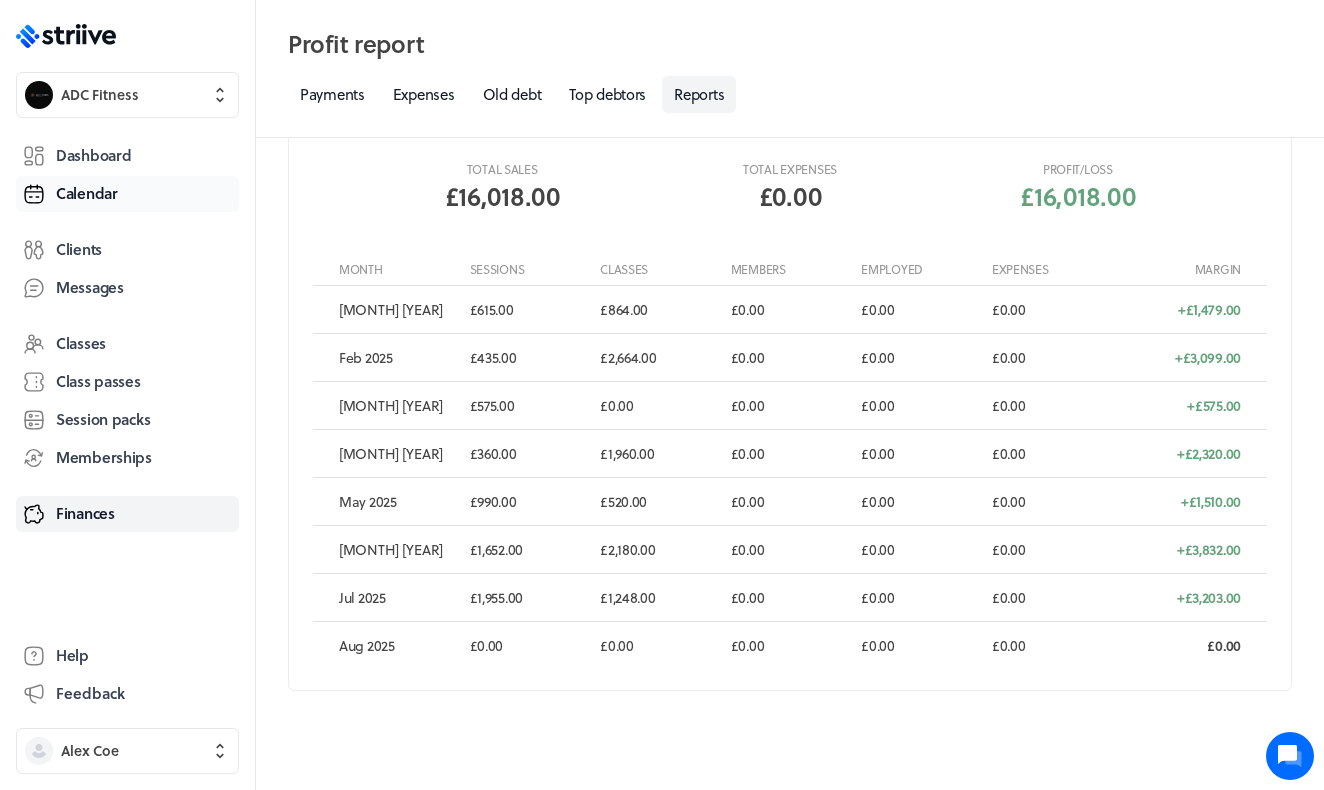 click on "Calendar" at bounding box center [87, 193] 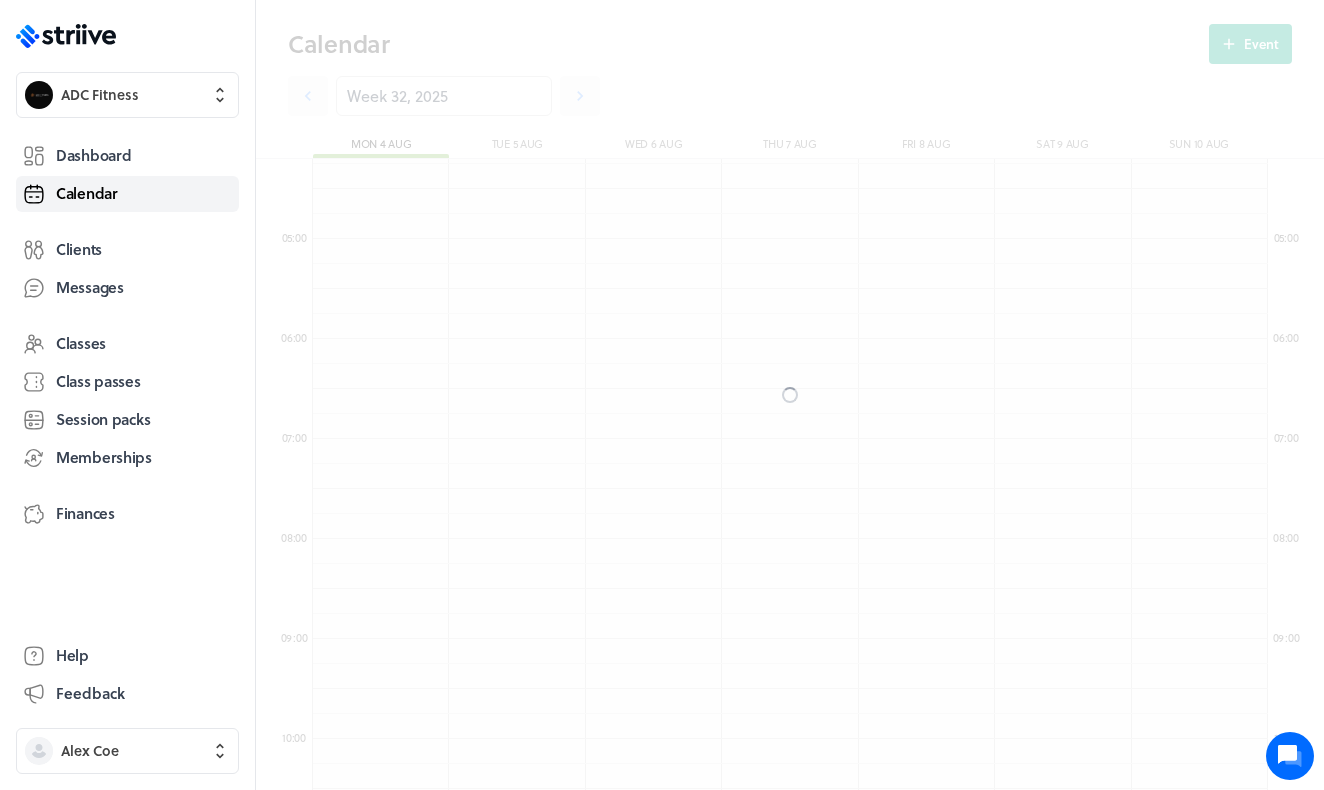 scroll, scrollTop: 850, scrollLeft: 0, axis: vertical 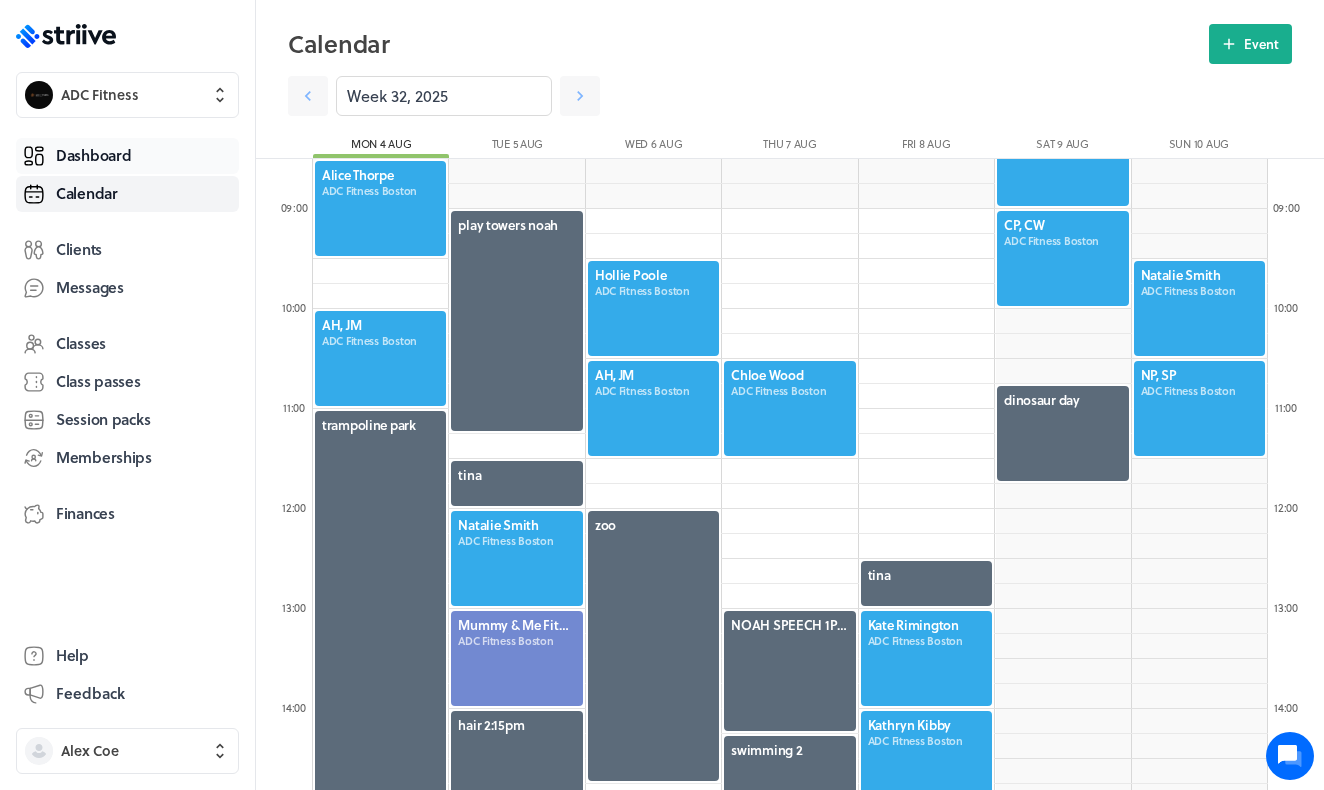 click on "Dashboard" at bounding box center [127, 156] 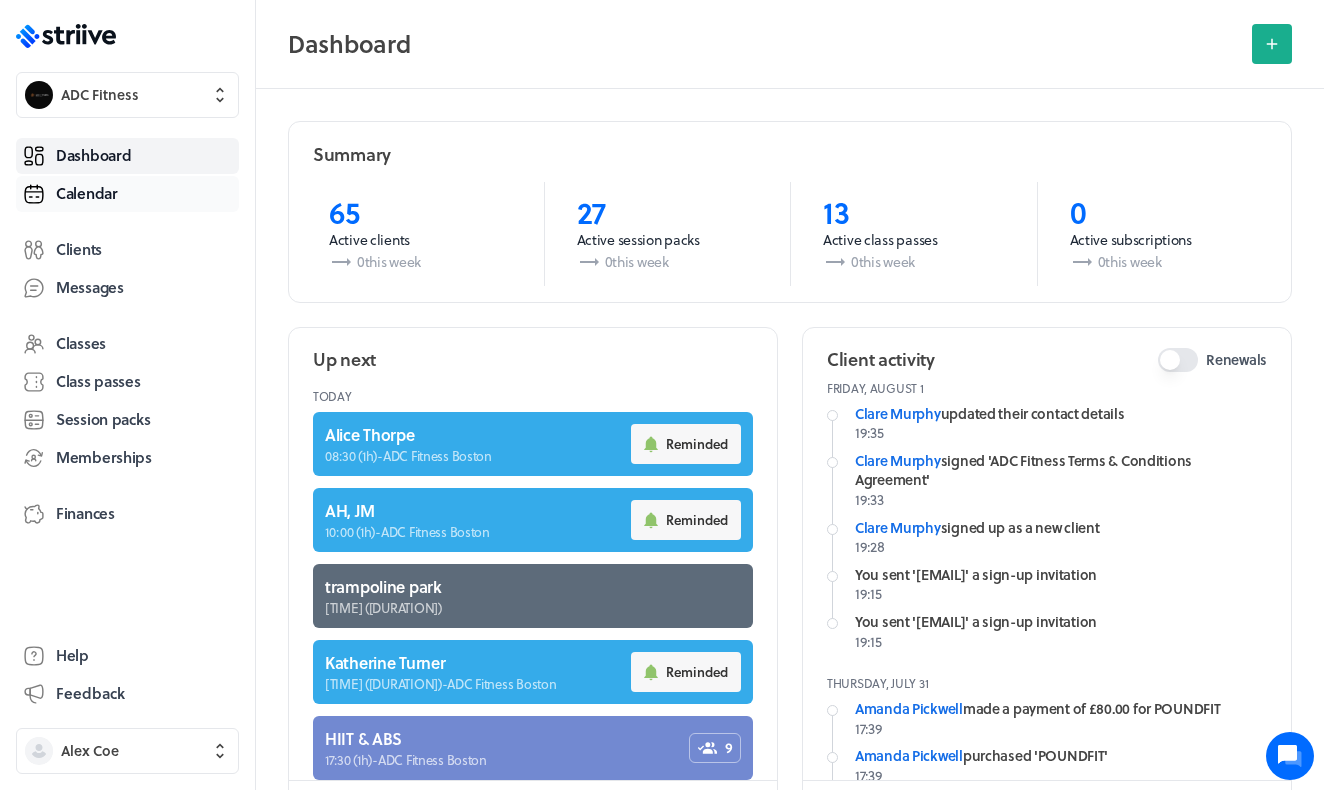 click on "Calendar" at bounding box center (127, 194) 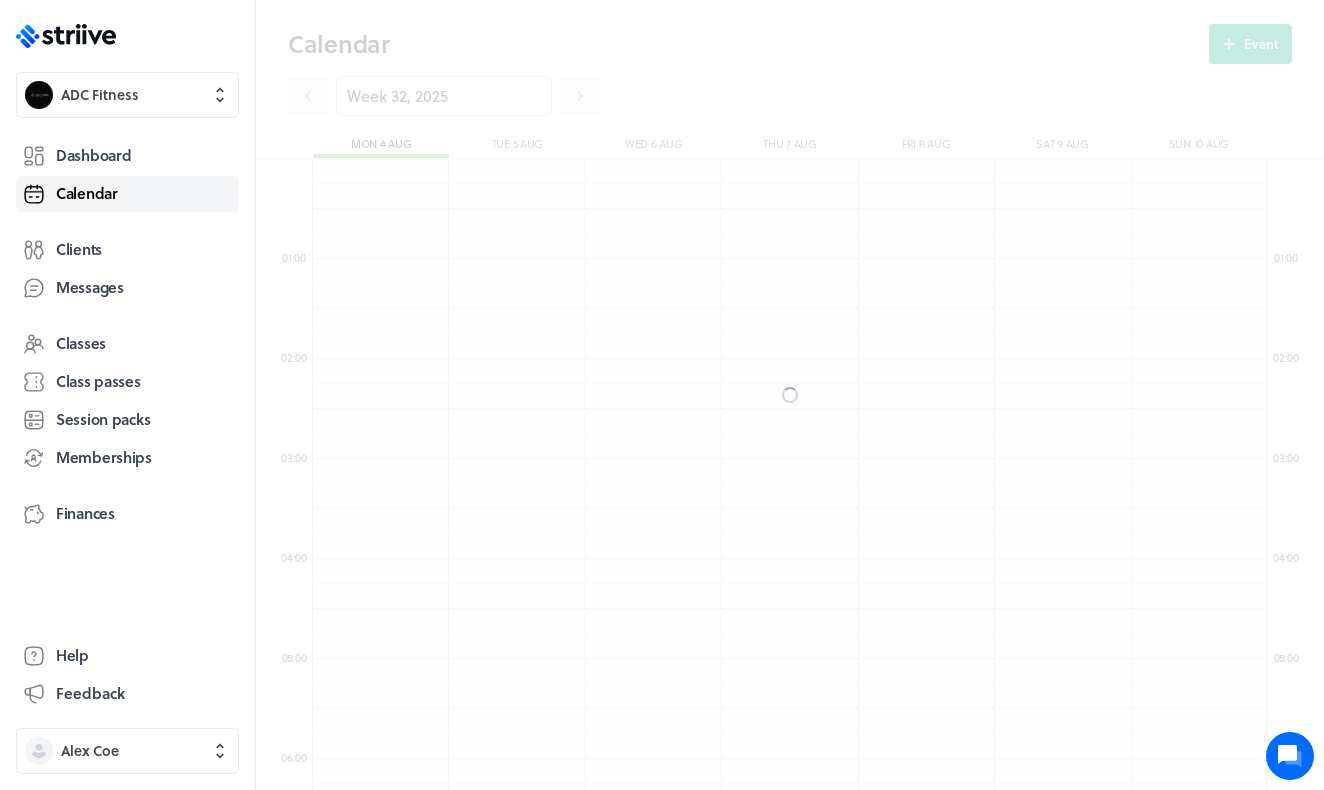 scroll, scrollTop: 850, scrollLeft: 0, axis: vertical 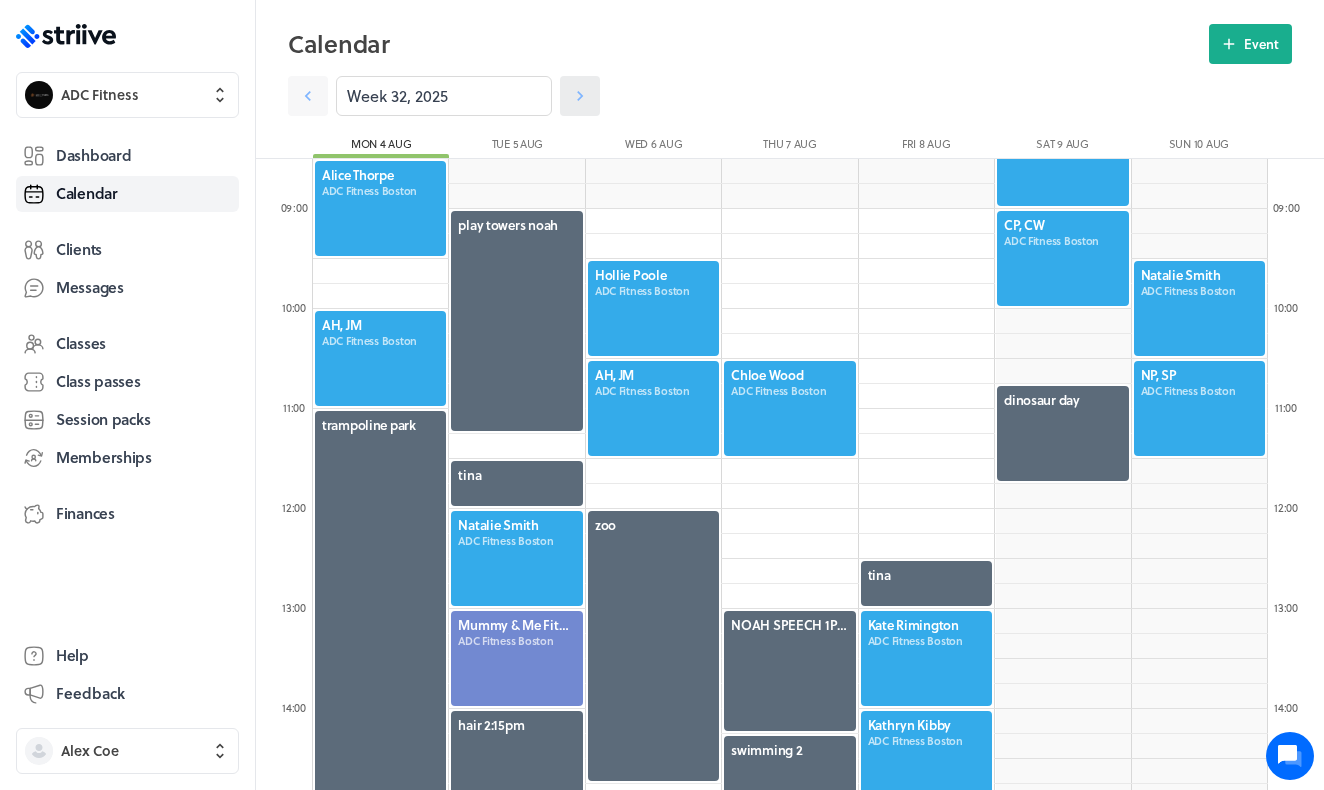click 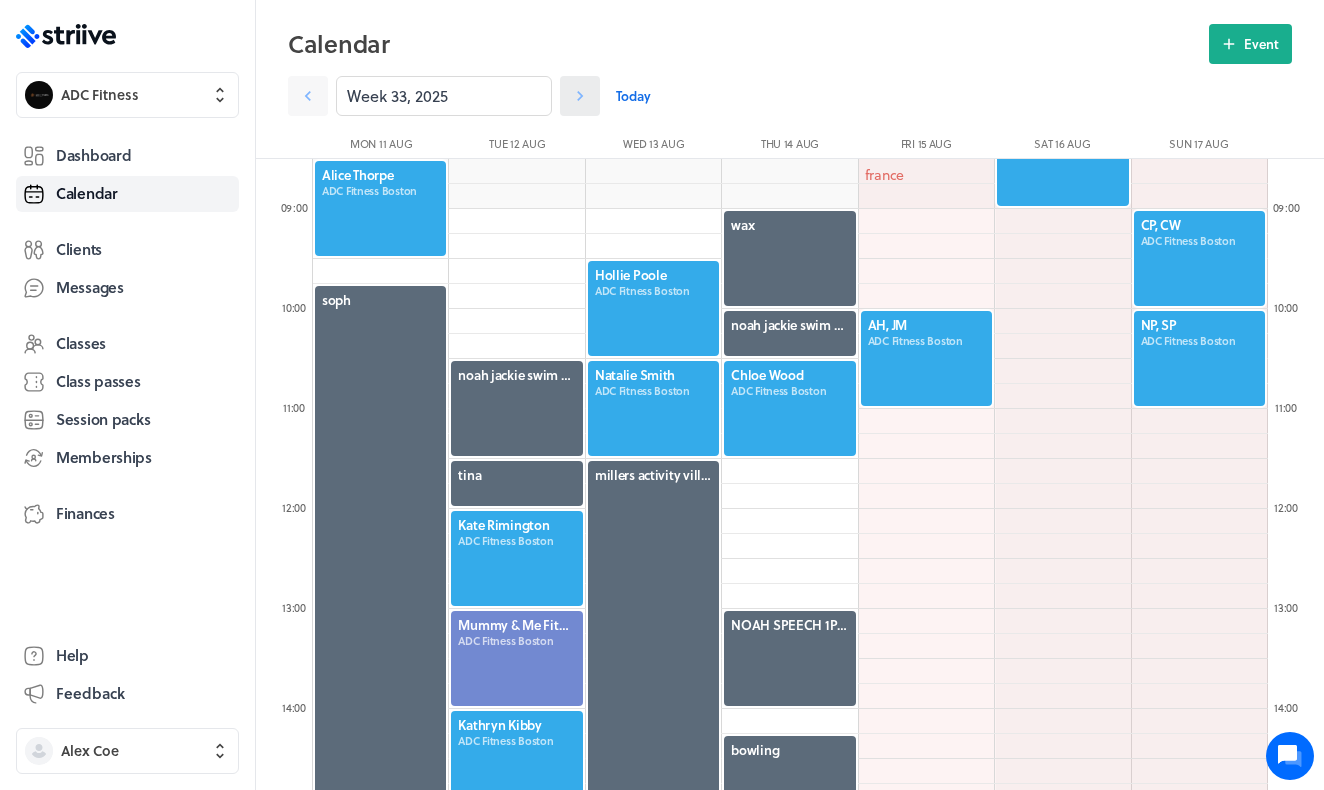 click 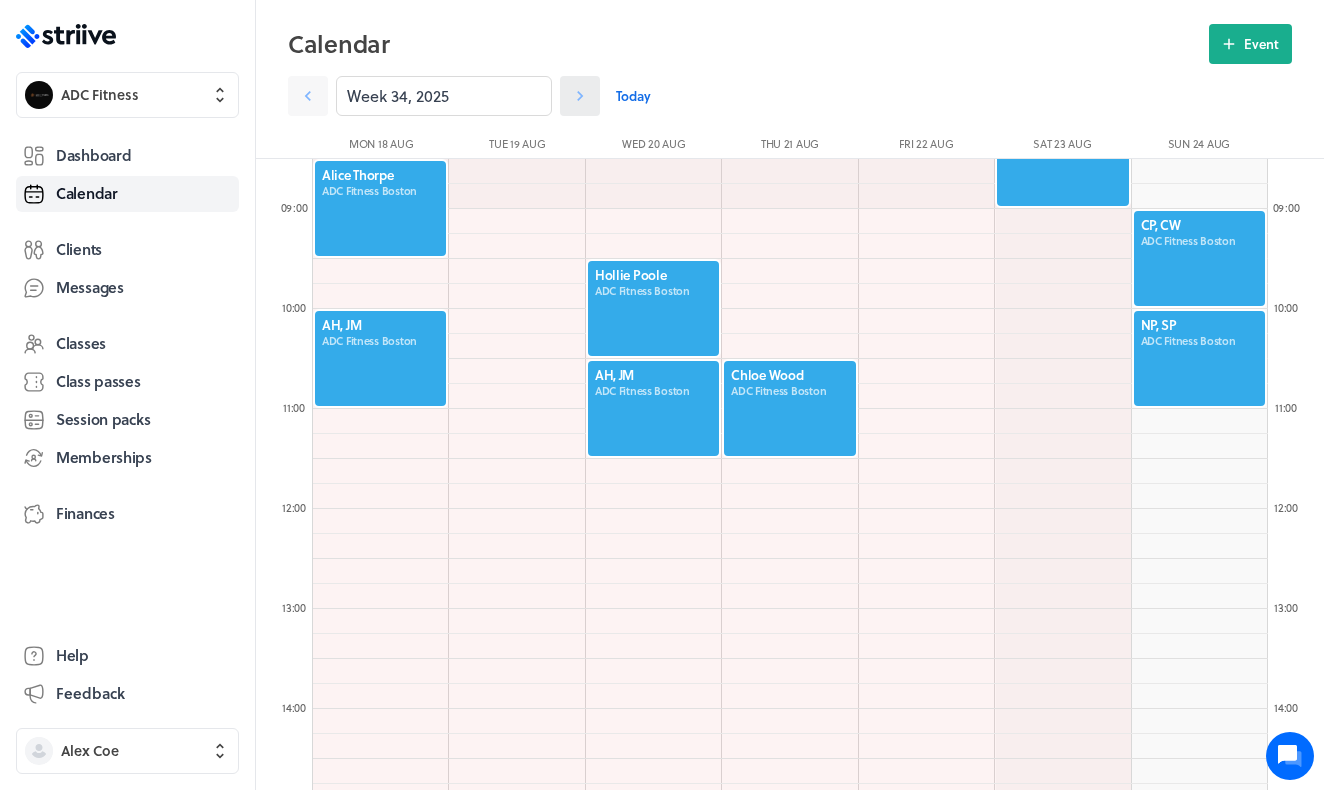 click 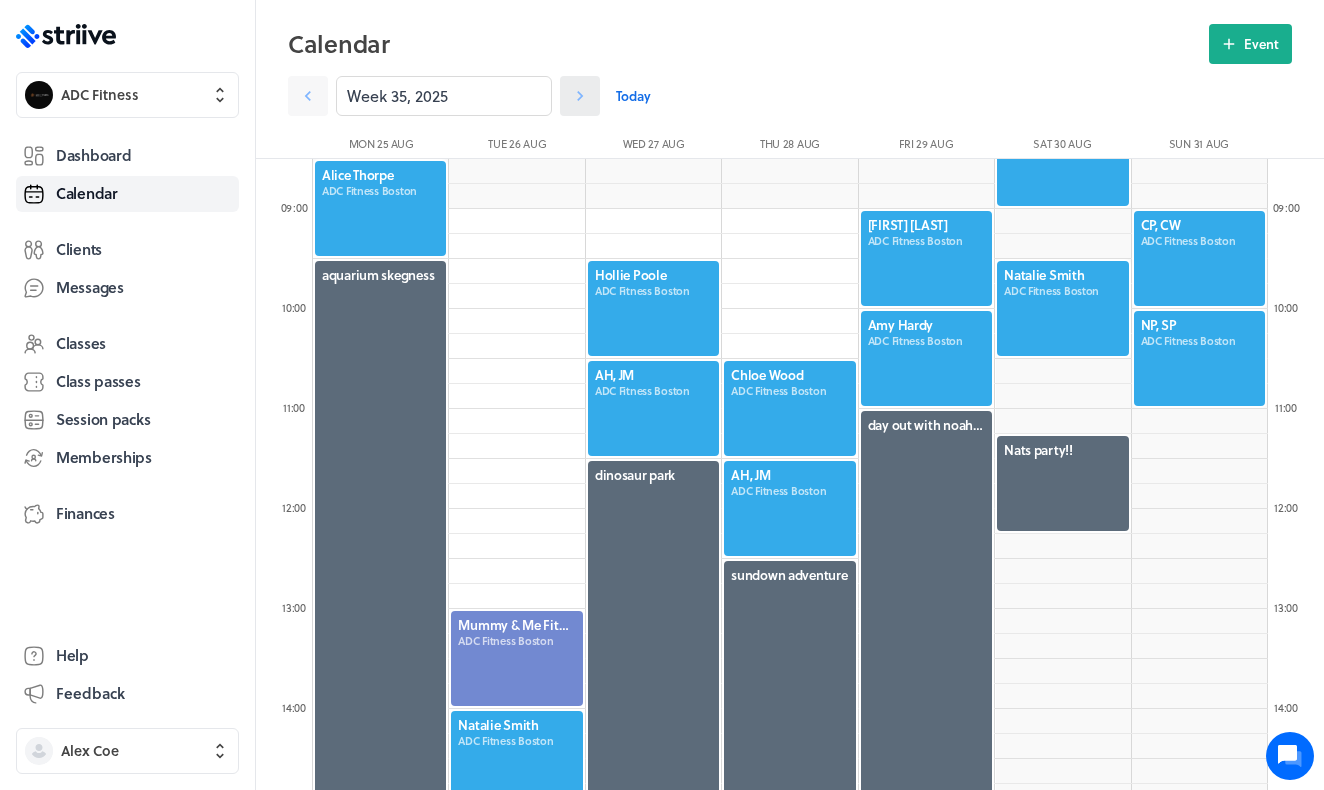 click 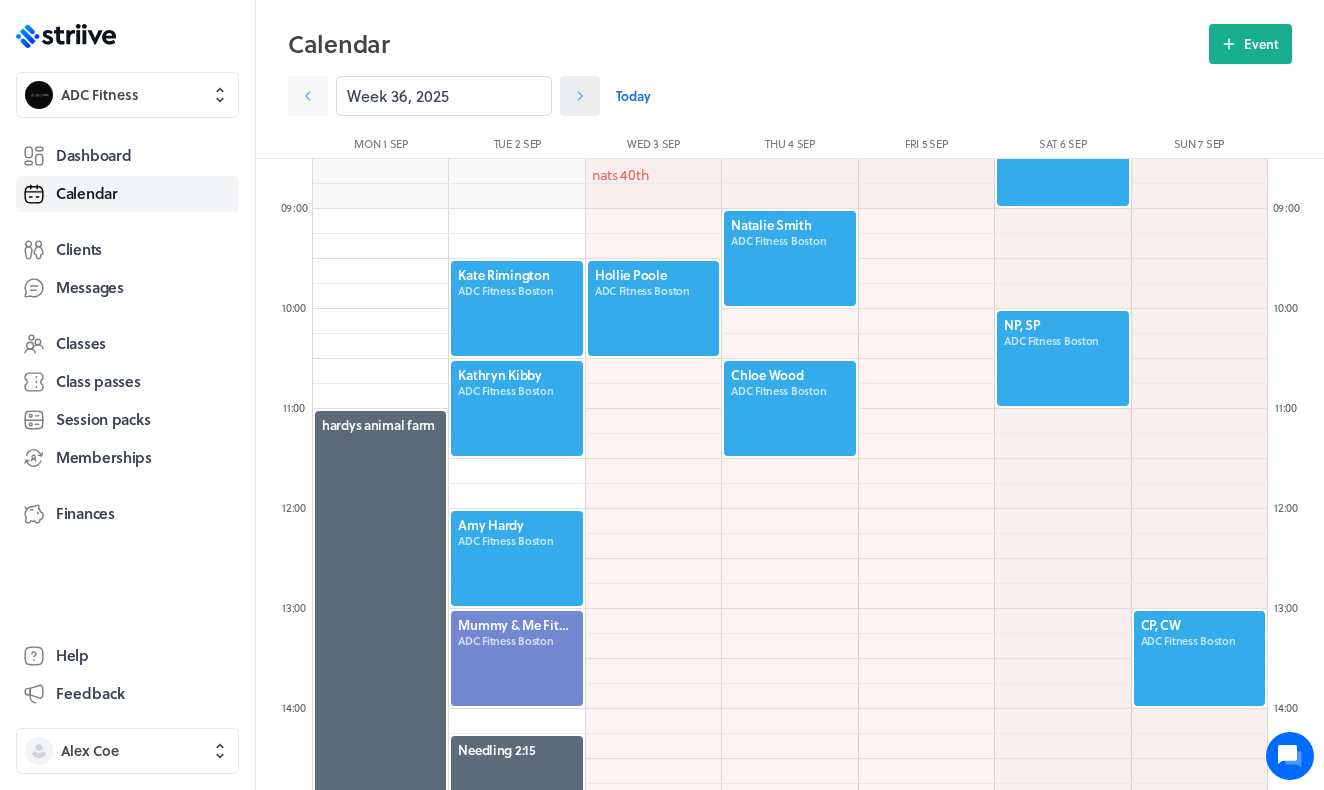 click 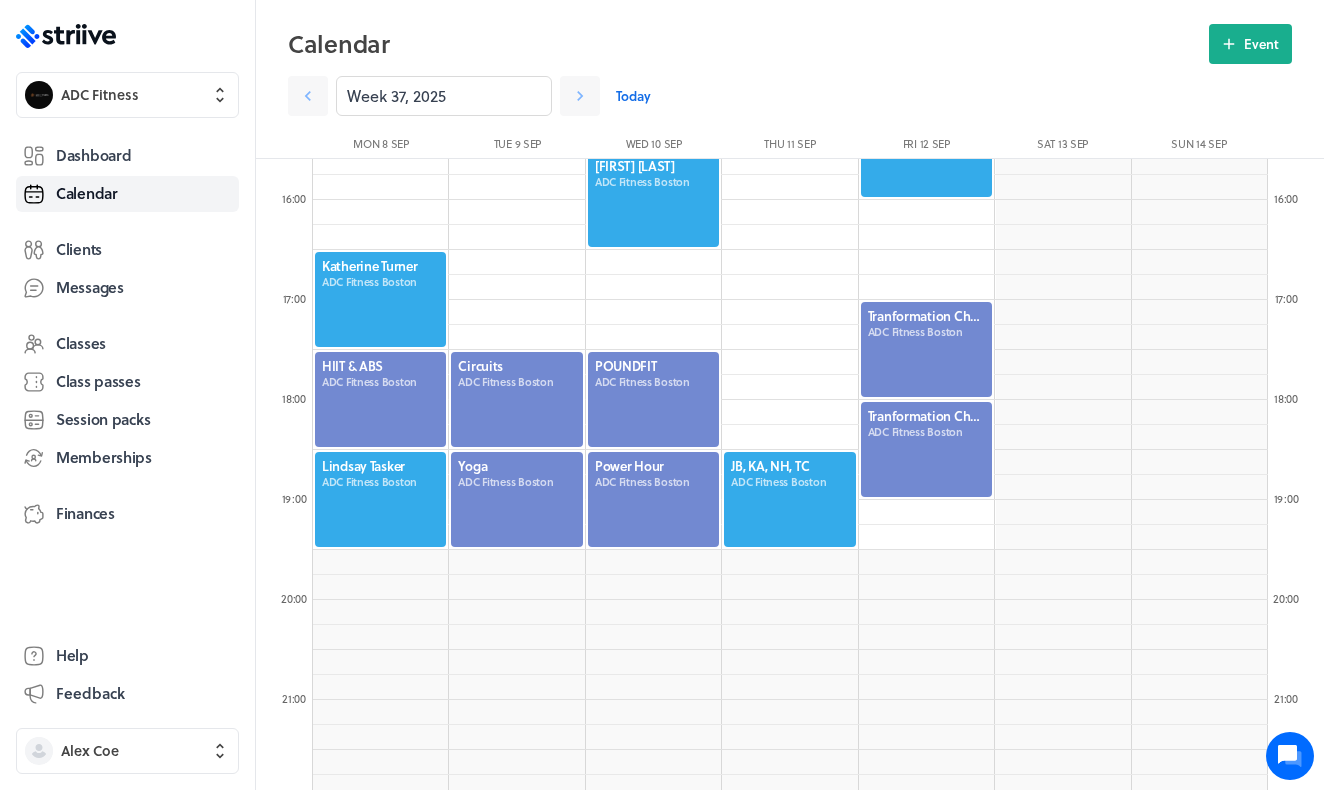 scroll, scrollTop: 1574, scrollLeft: 0, axis: vertical 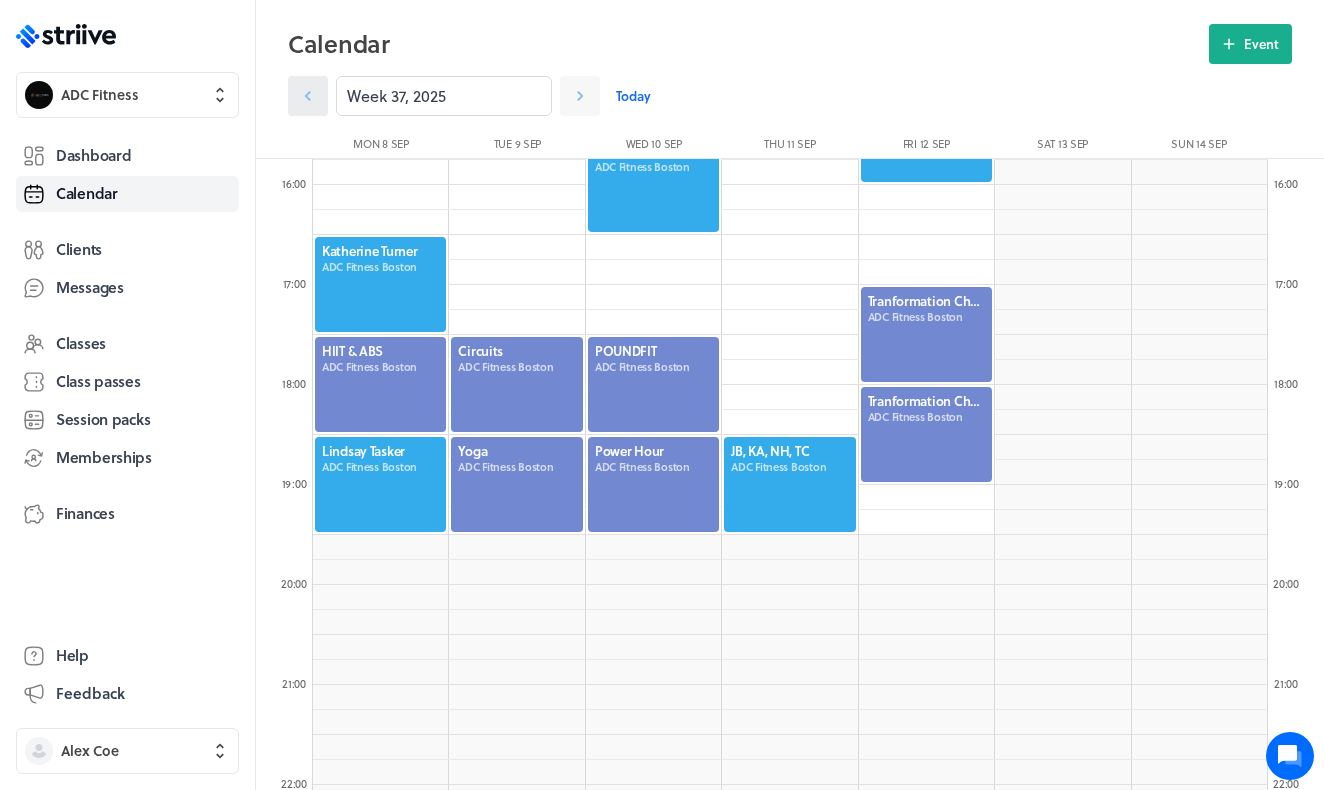 click 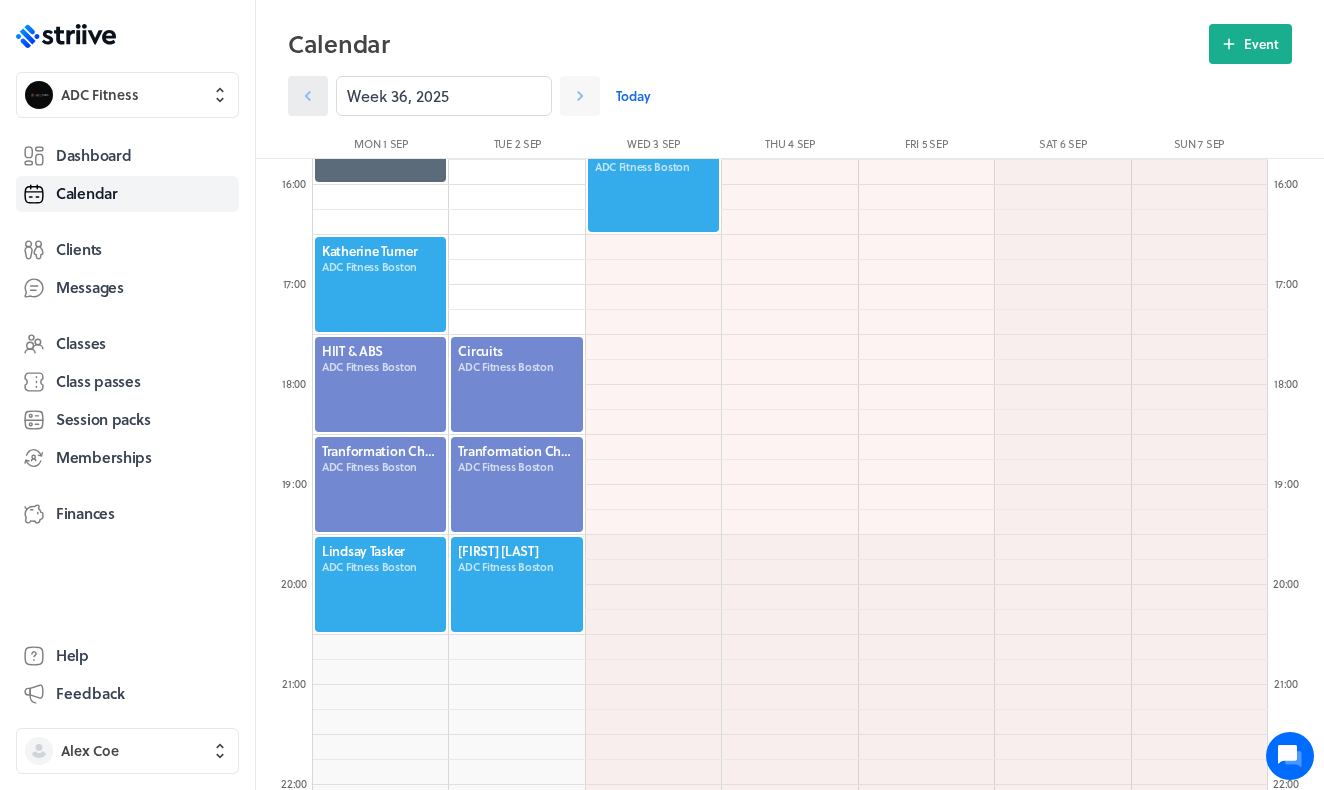 click 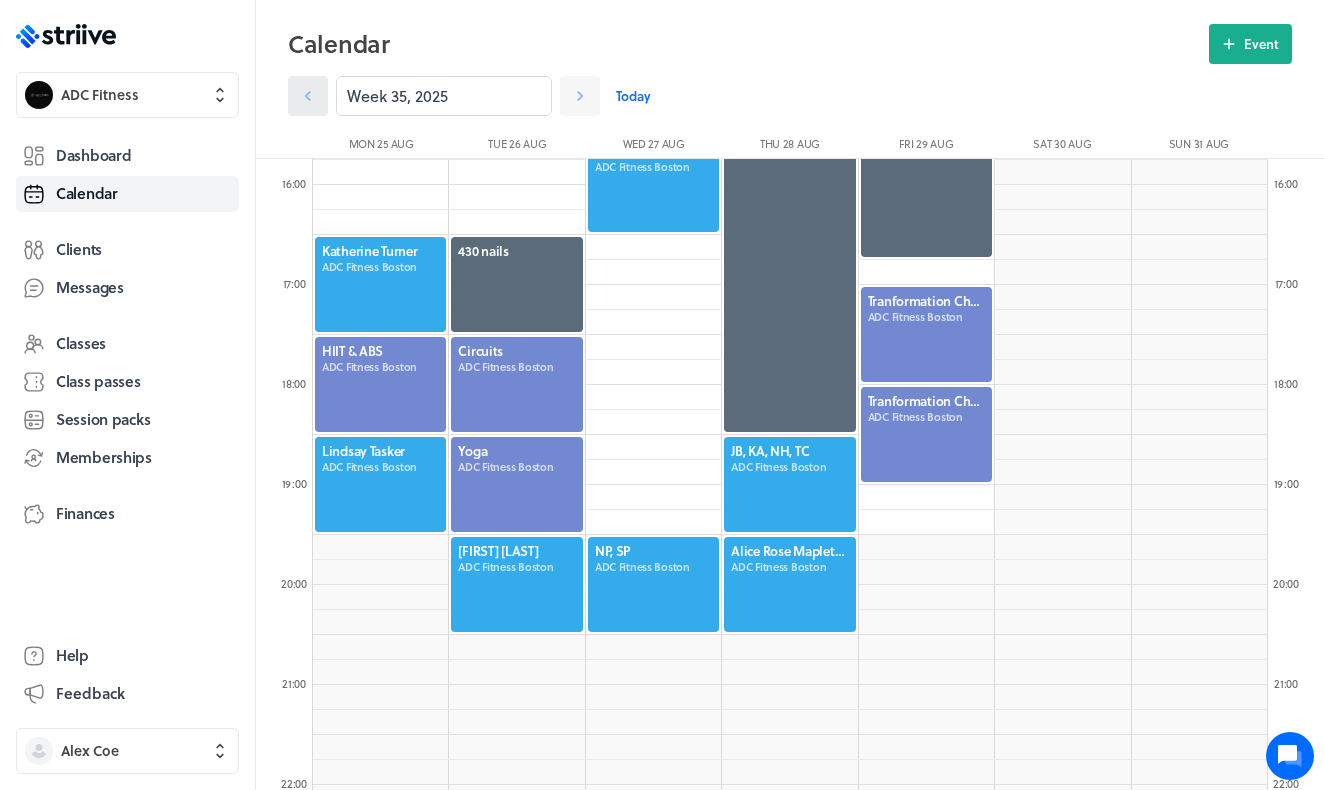click 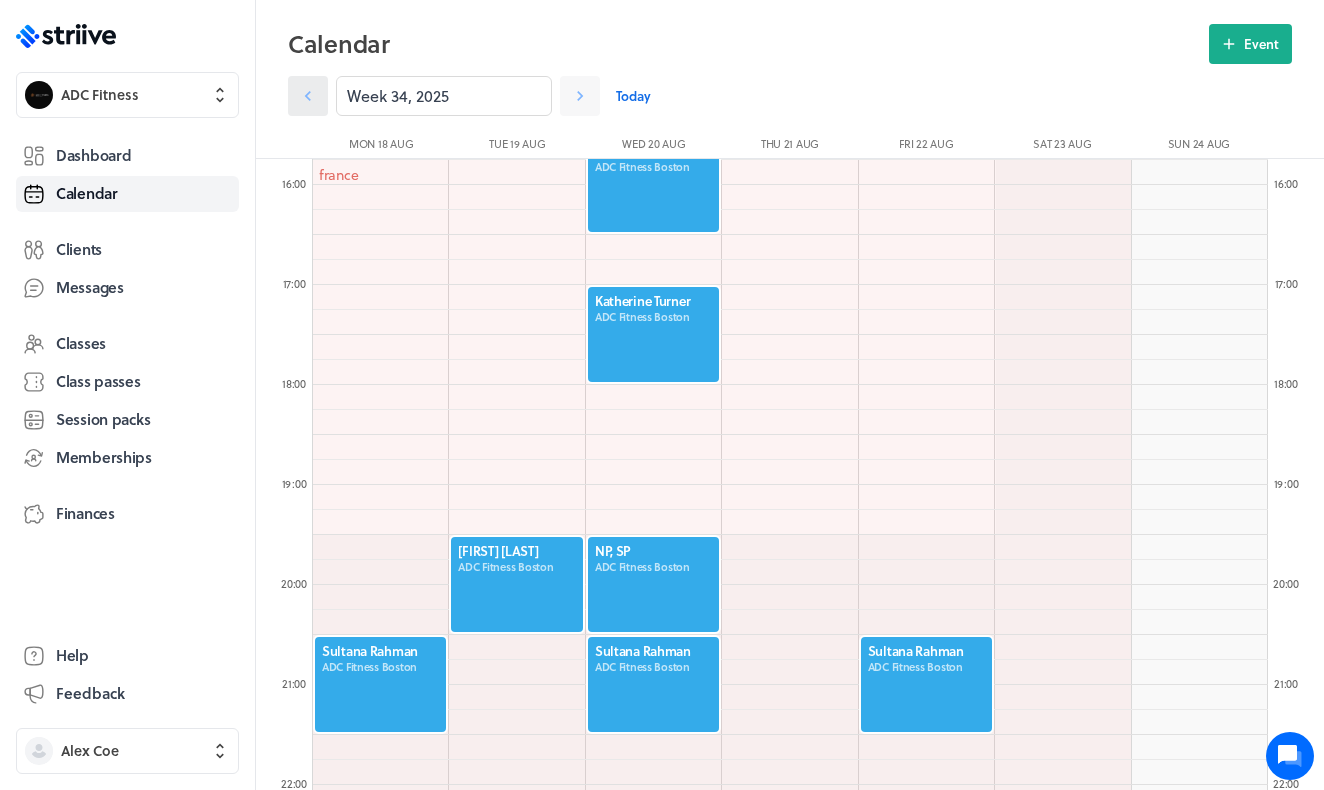 click 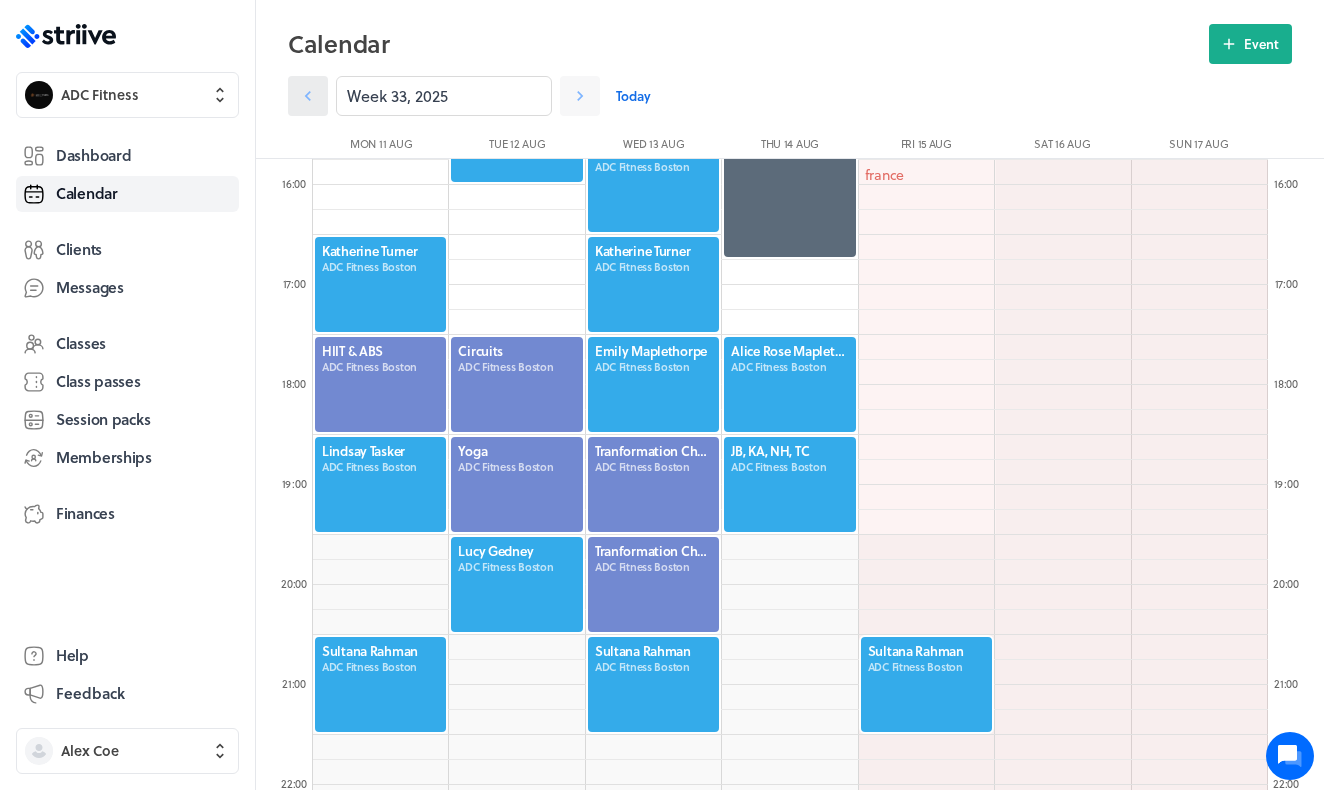 click 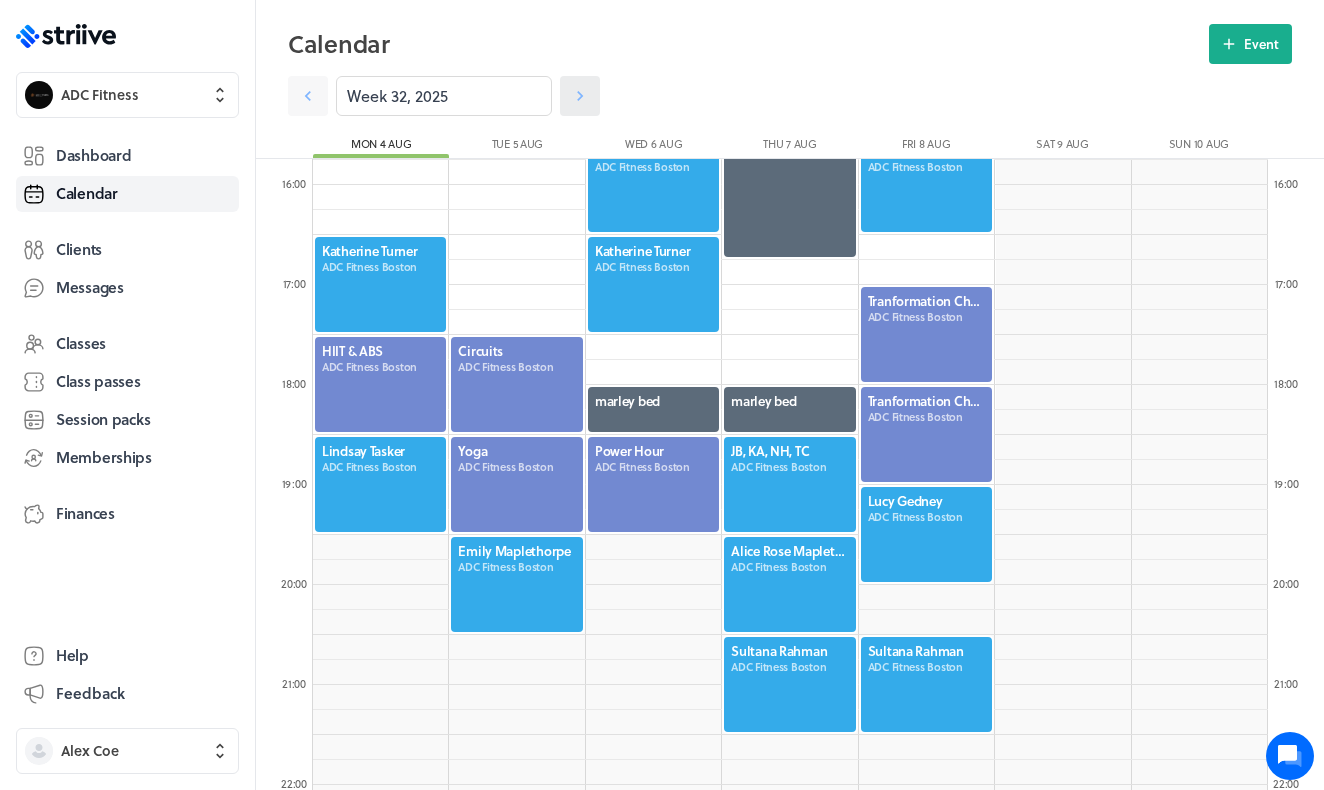 click 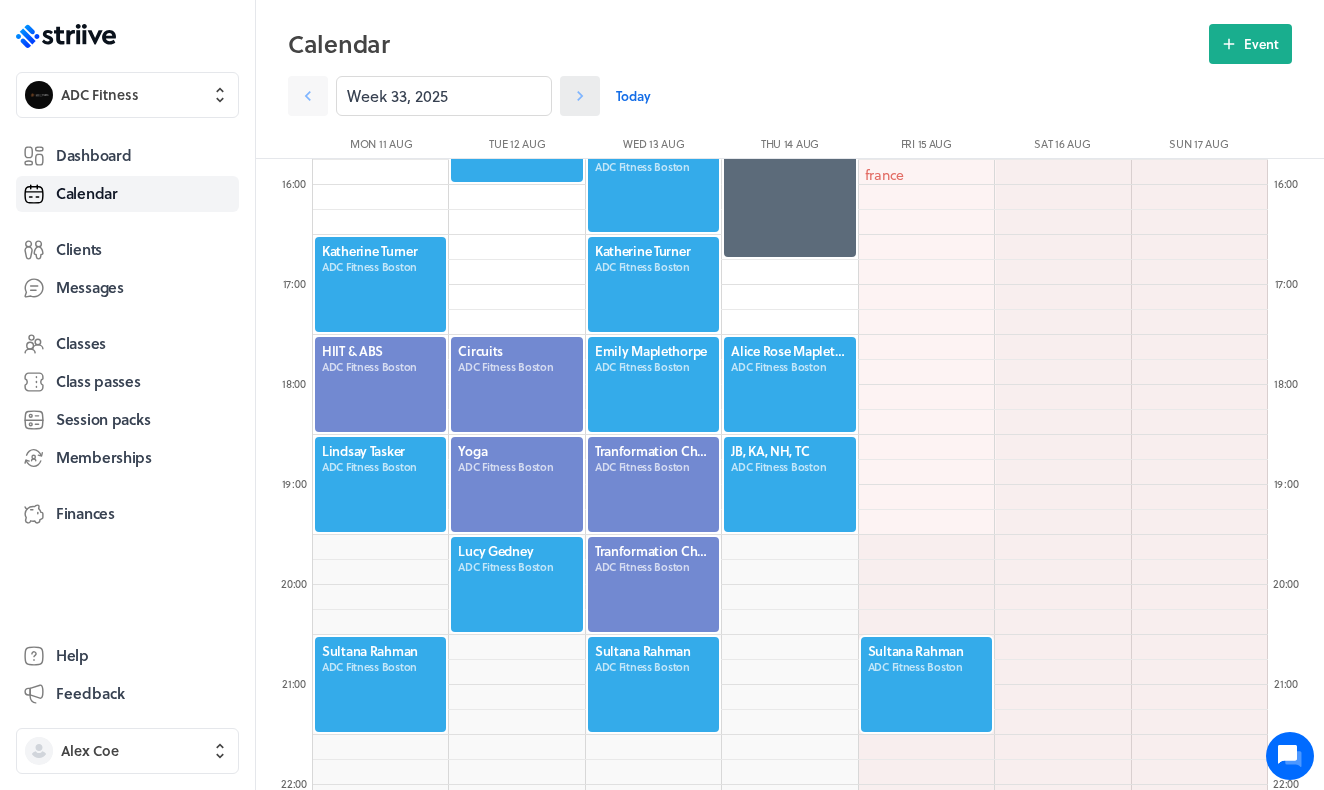 click 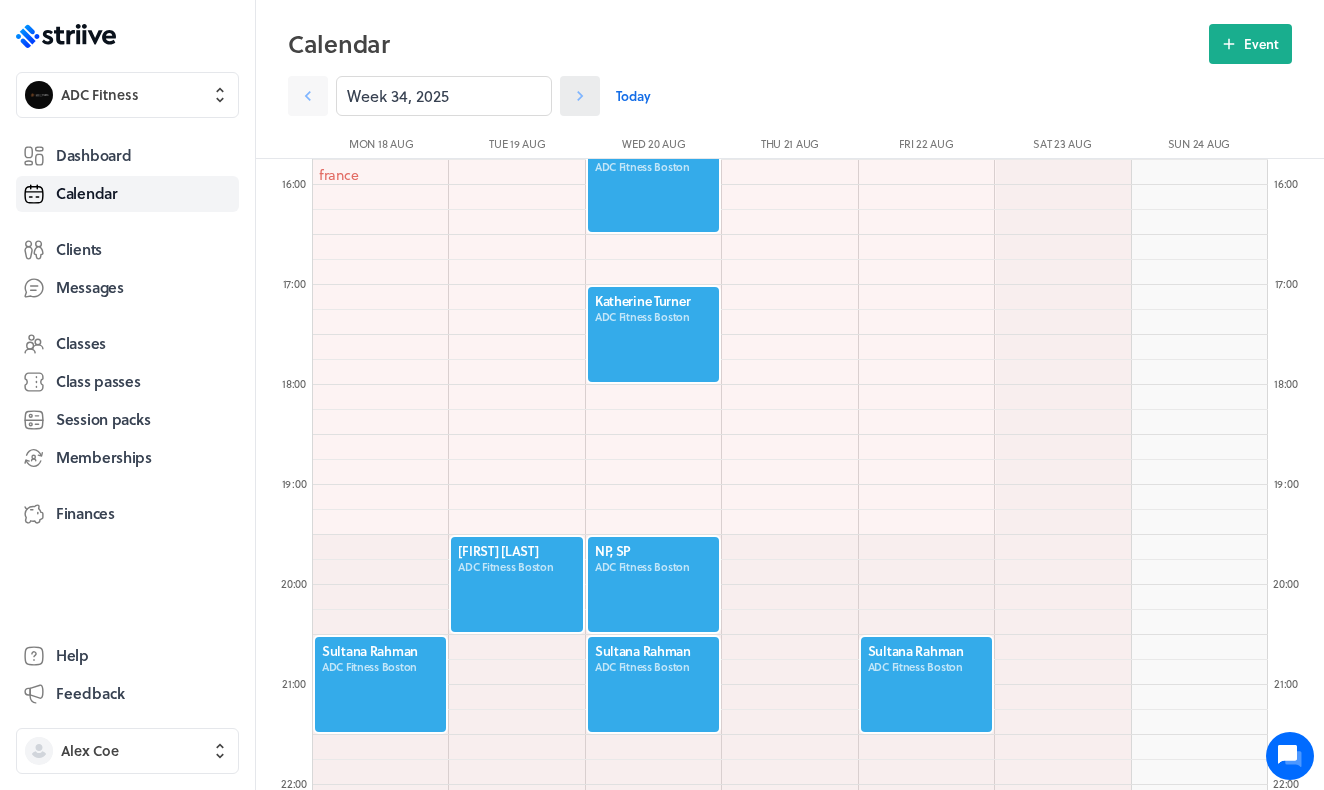 click 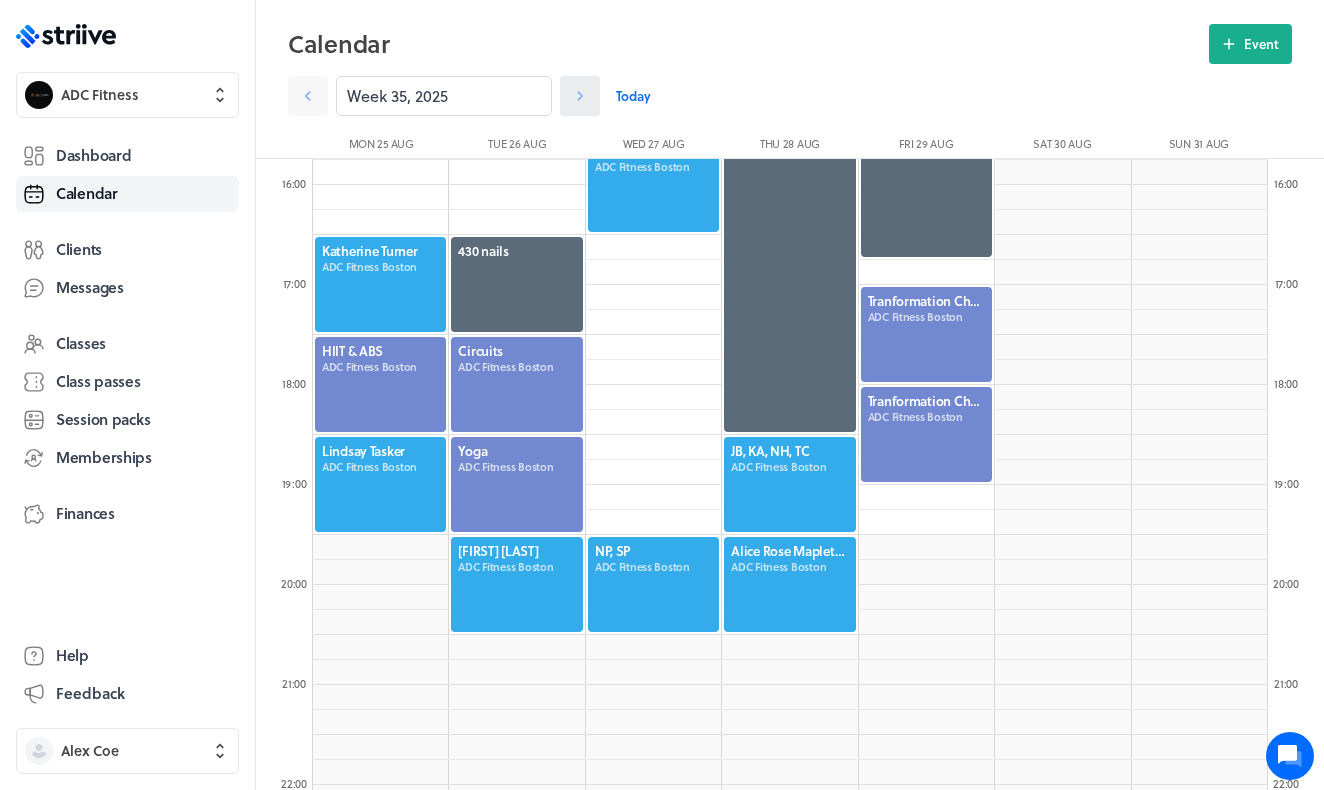 click at bounding box center [580, 96] 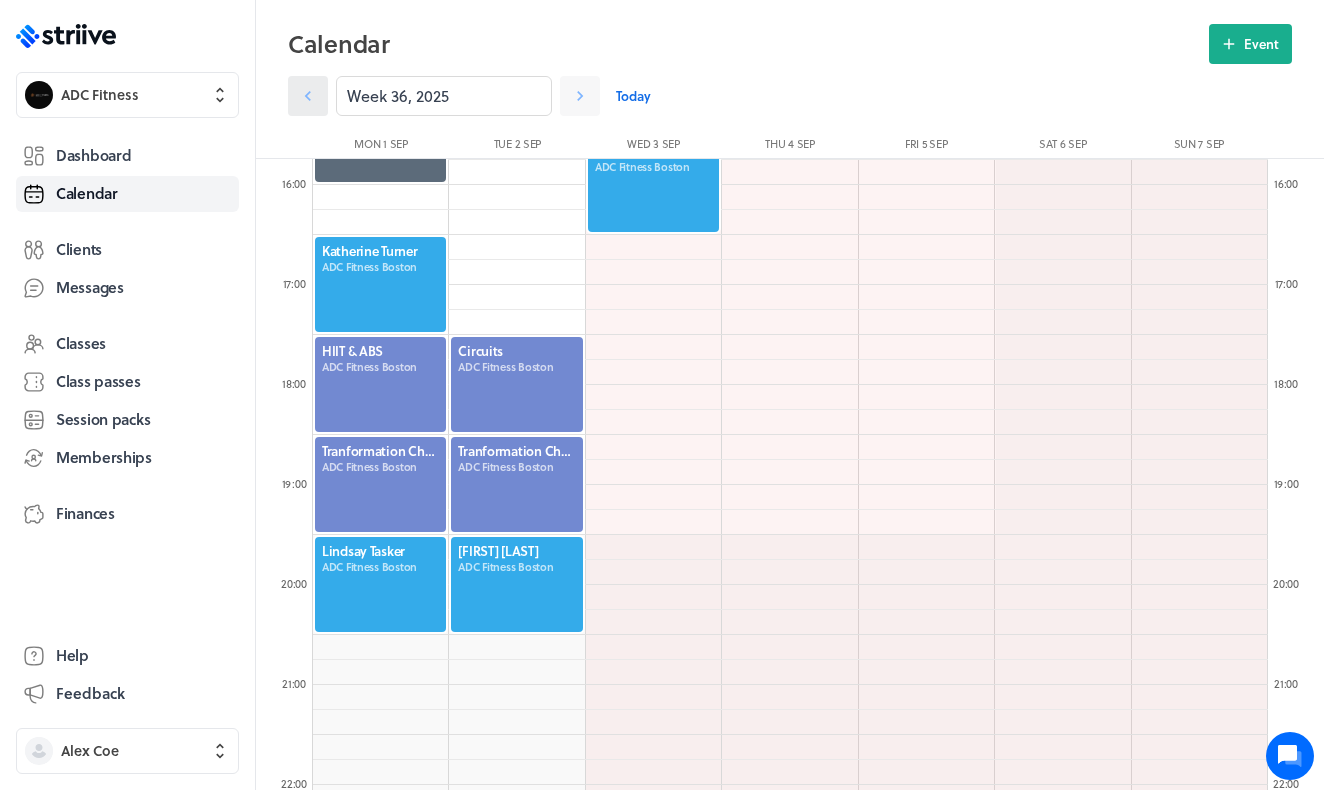 click at bounding box center [308, 96] 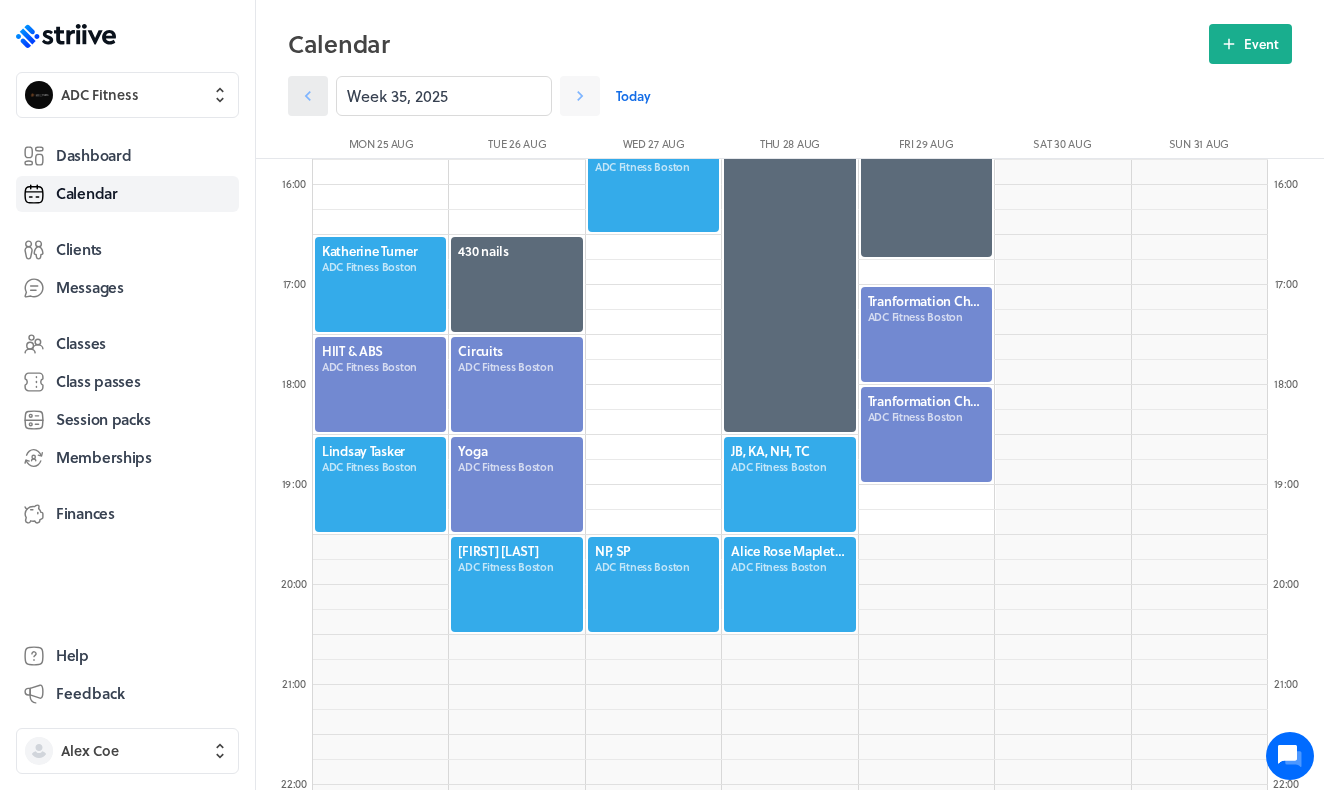 click at bounding box center (308, 96) 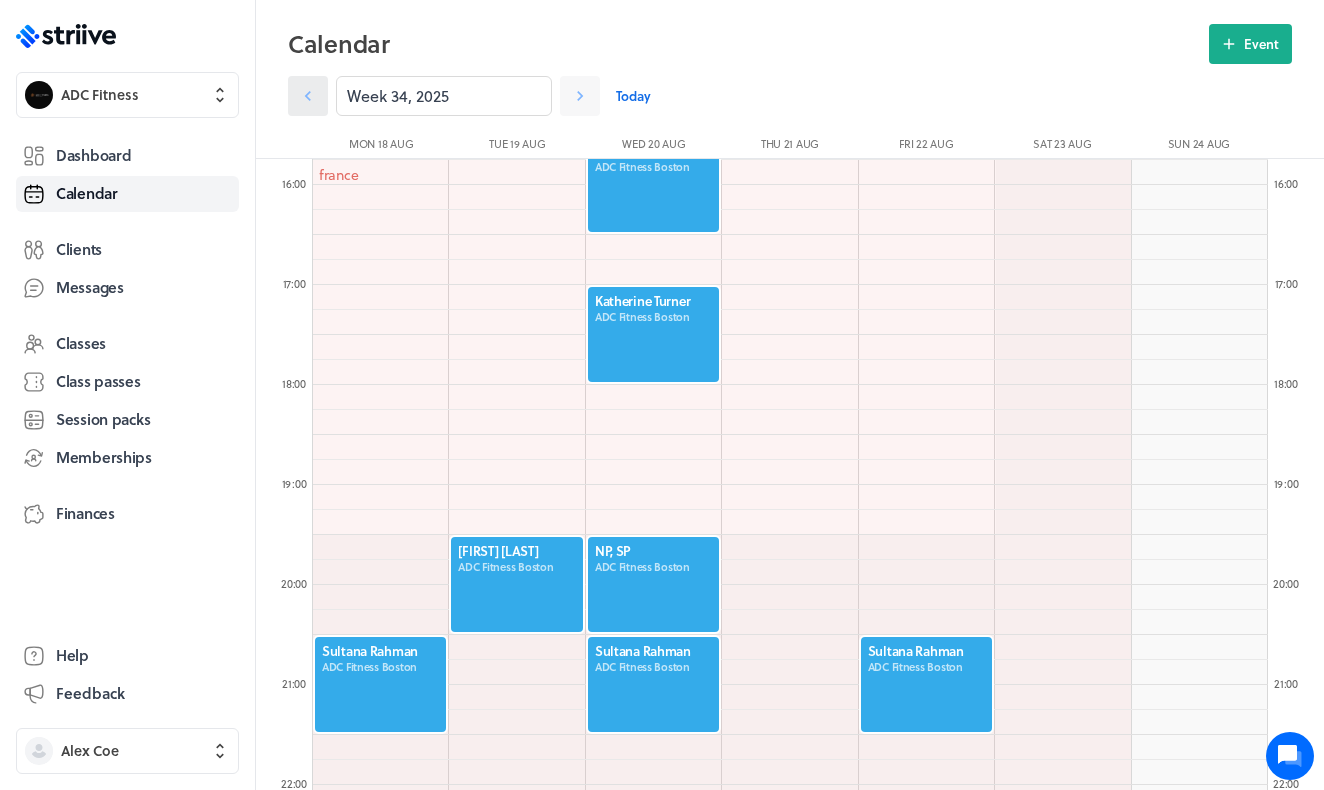 click 